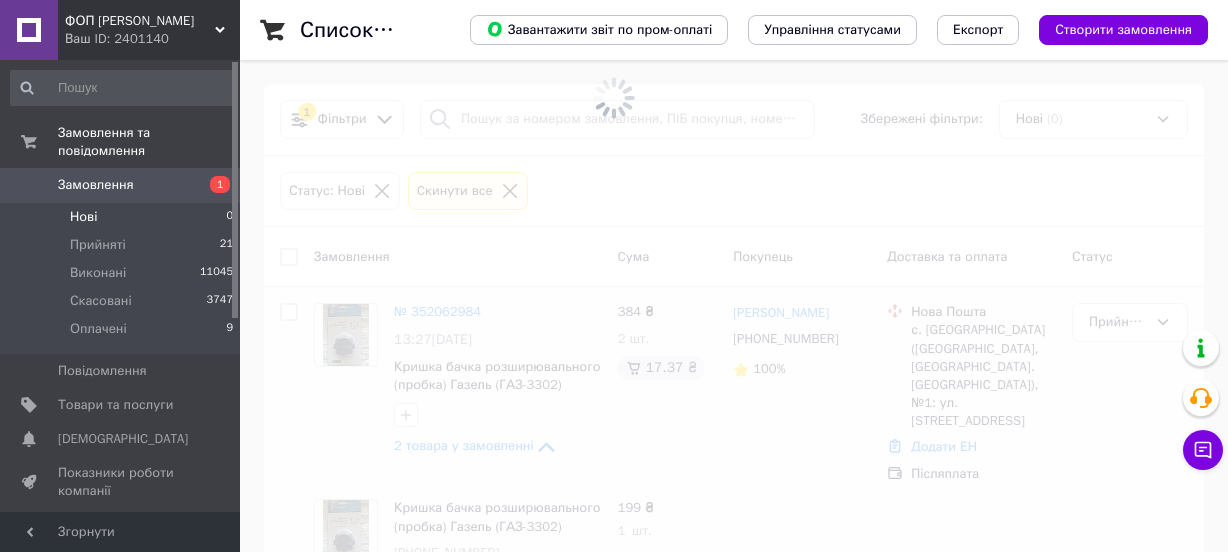 scroll, scrollTop: 0, scrollLeft: 0, axis: both 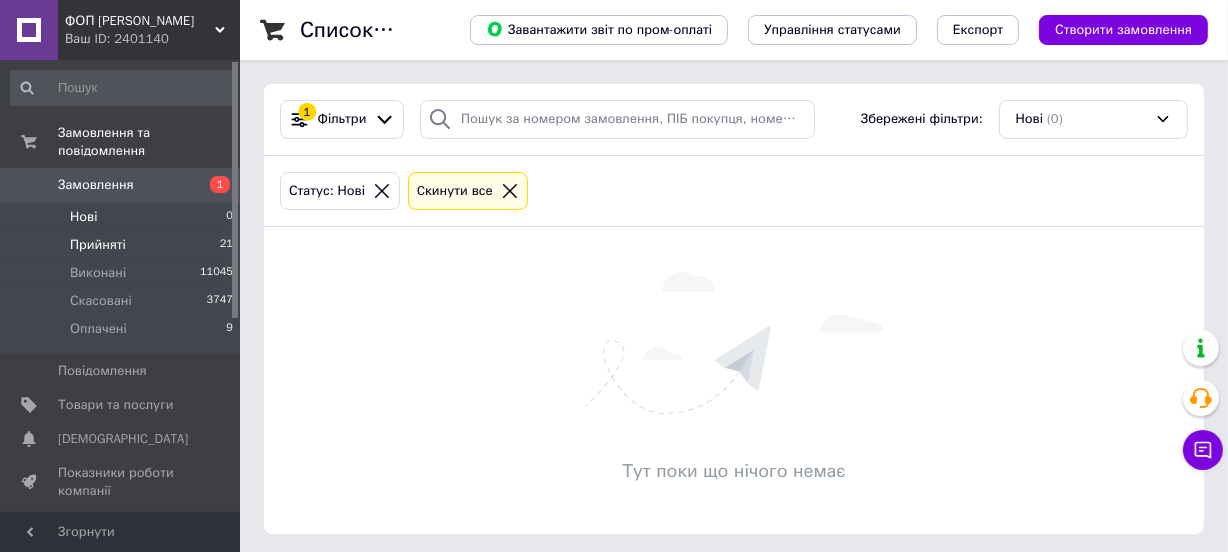 click on "Прийняті 21" at bounding box center [122, 245] 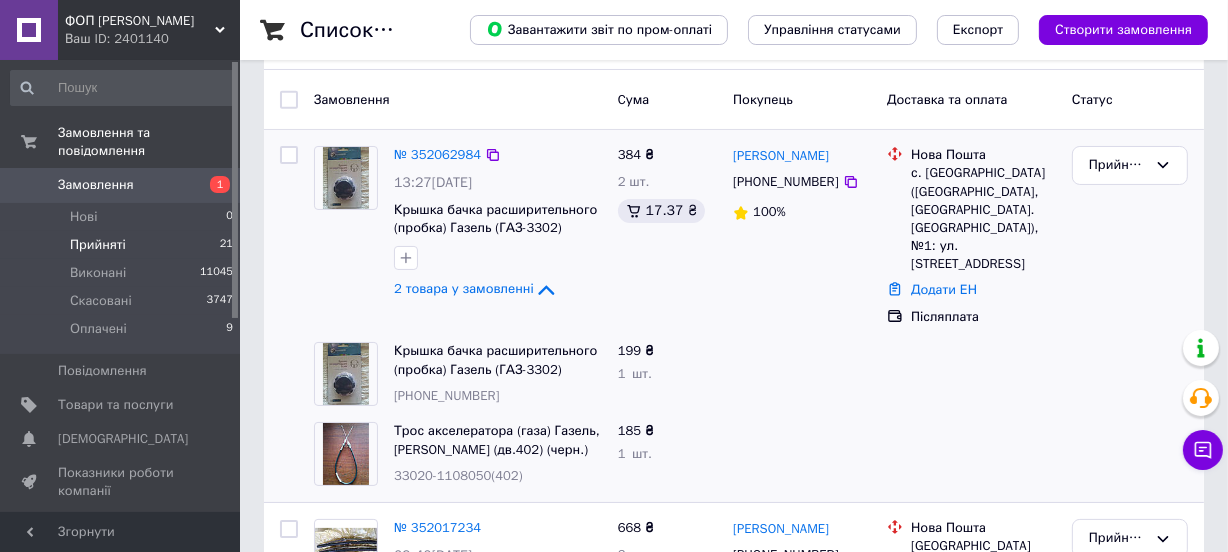 scroll, scrollTop: 181, scrollLeft: 0, axis: vertical 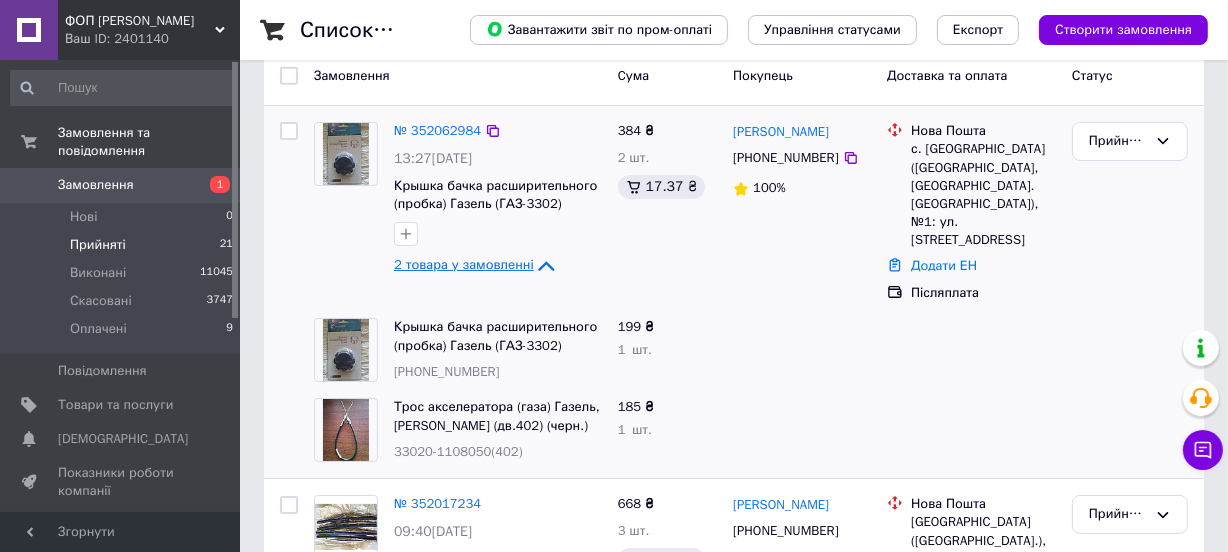click on "2 товара у замовленні" at bounding box center (464, 265) 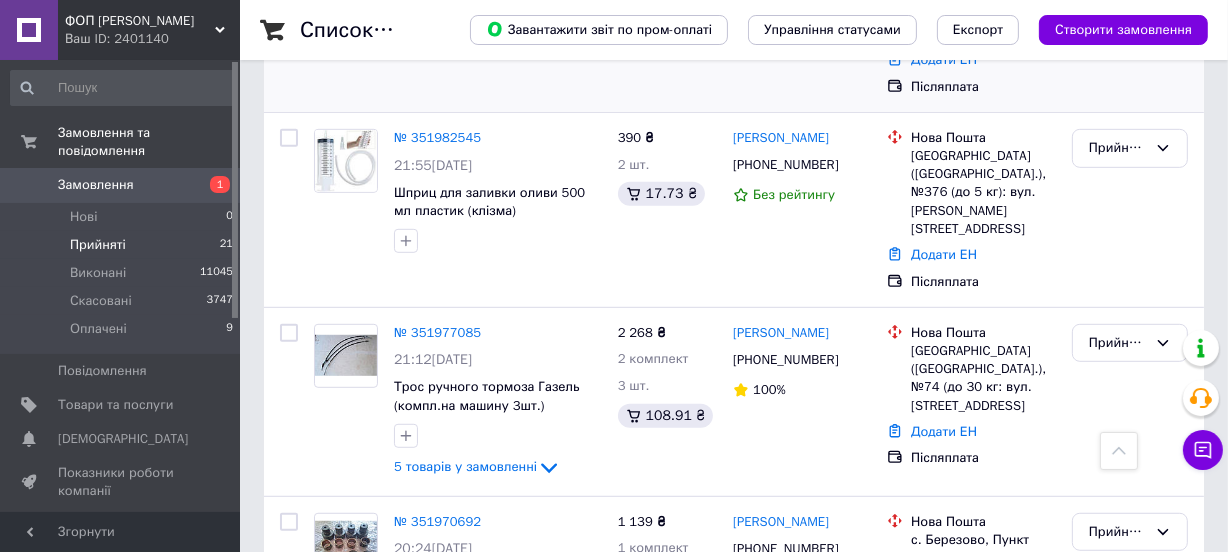 scroll, scrollTop: 1000, scrollLeft: 0, axis: vertical 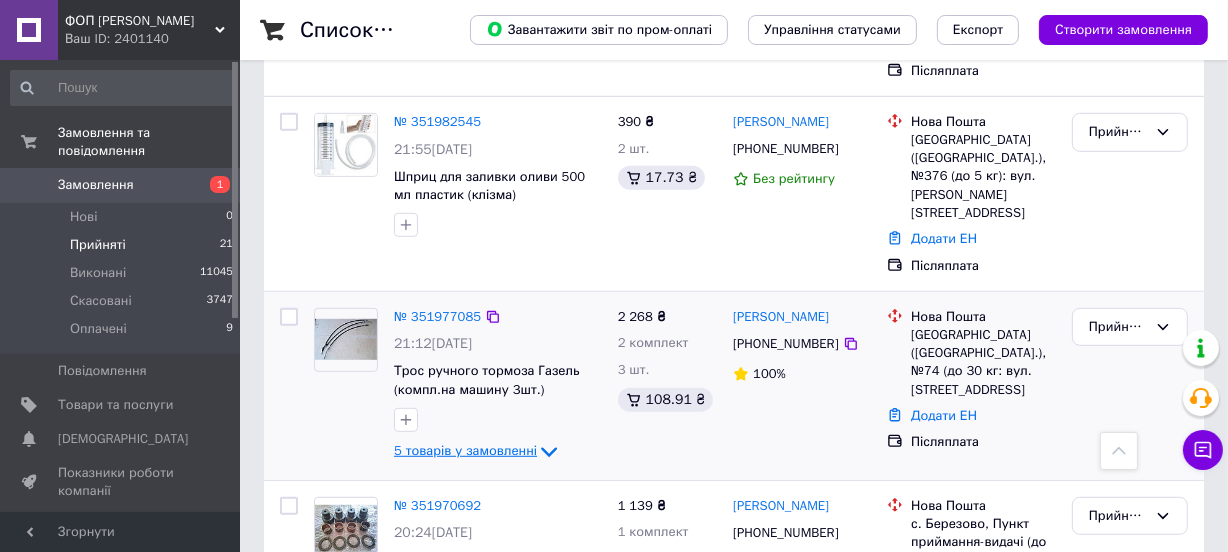 click on "5 товарів у замовленні" at bounding box center (465, 450) 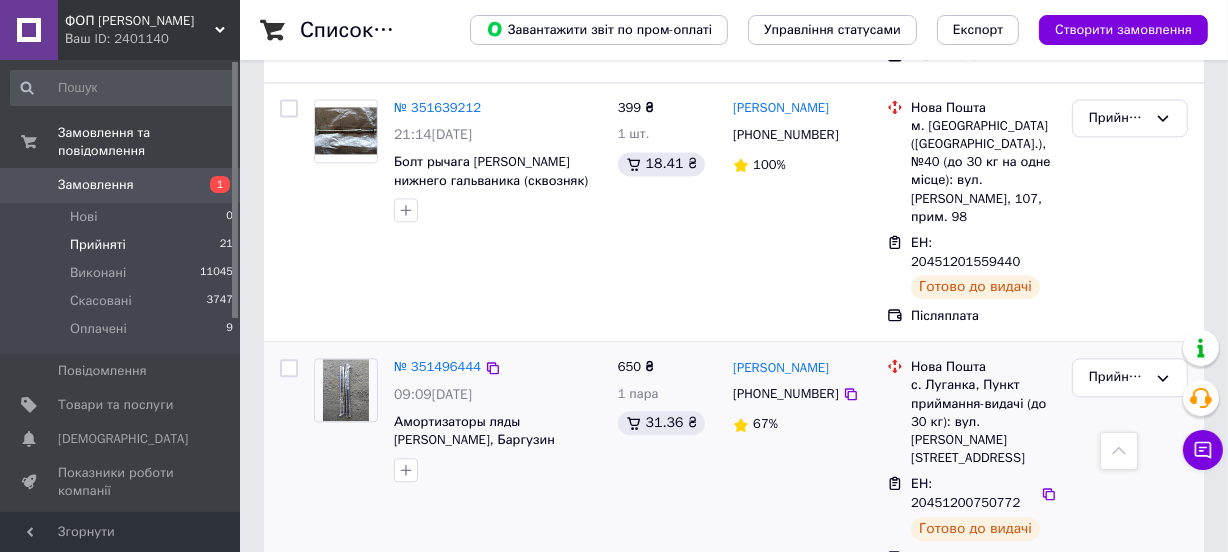 scroll, scrollTop: 4000, scrollLeft: 0, axis: vertical 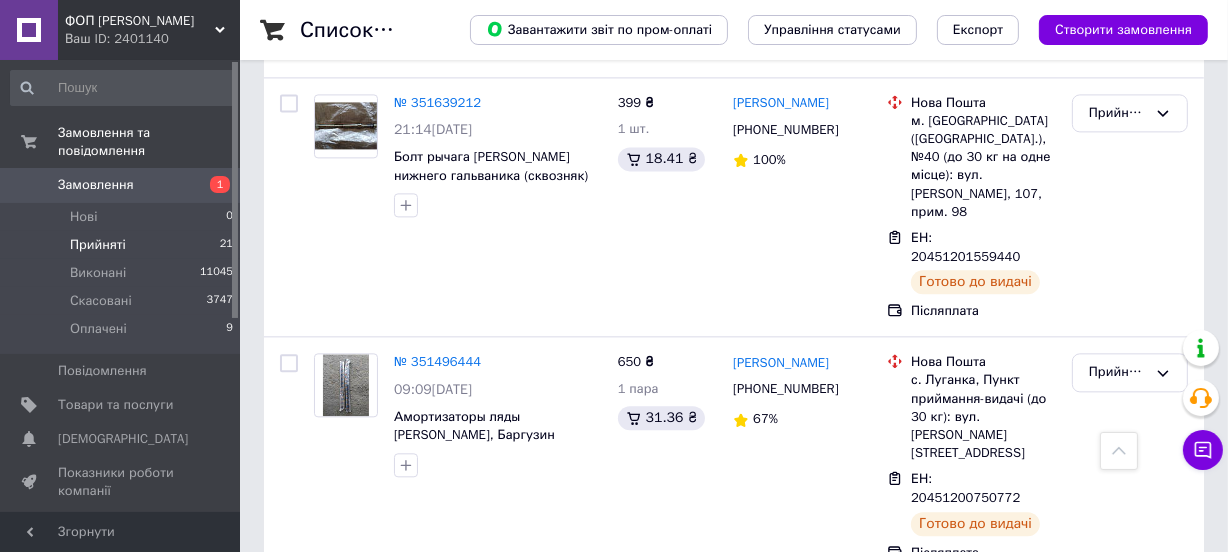 click on "Прийняті 21" at bounding box center (122, 245) 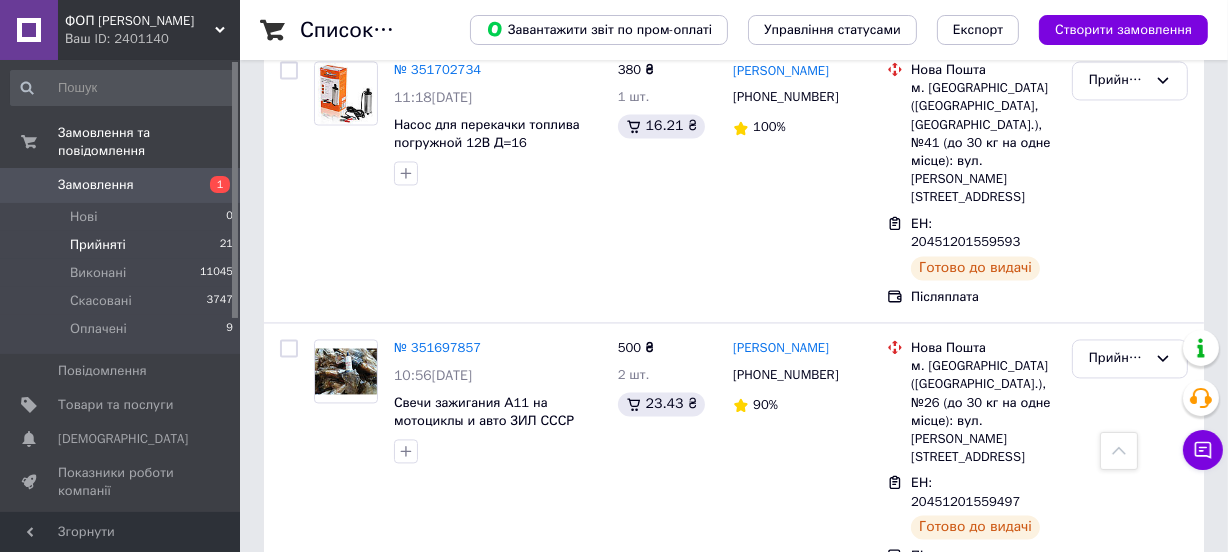 scroll, scrollTop: 3438, scrollLeft: 0, axis: vertical 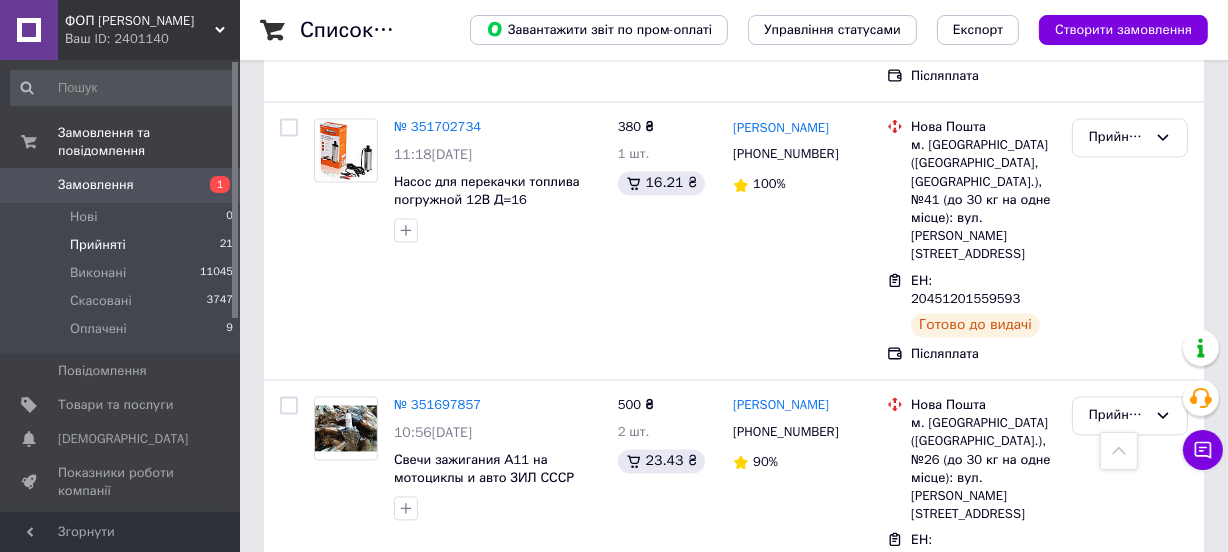 click on "Замовлення" at bounding box center (96, 185) 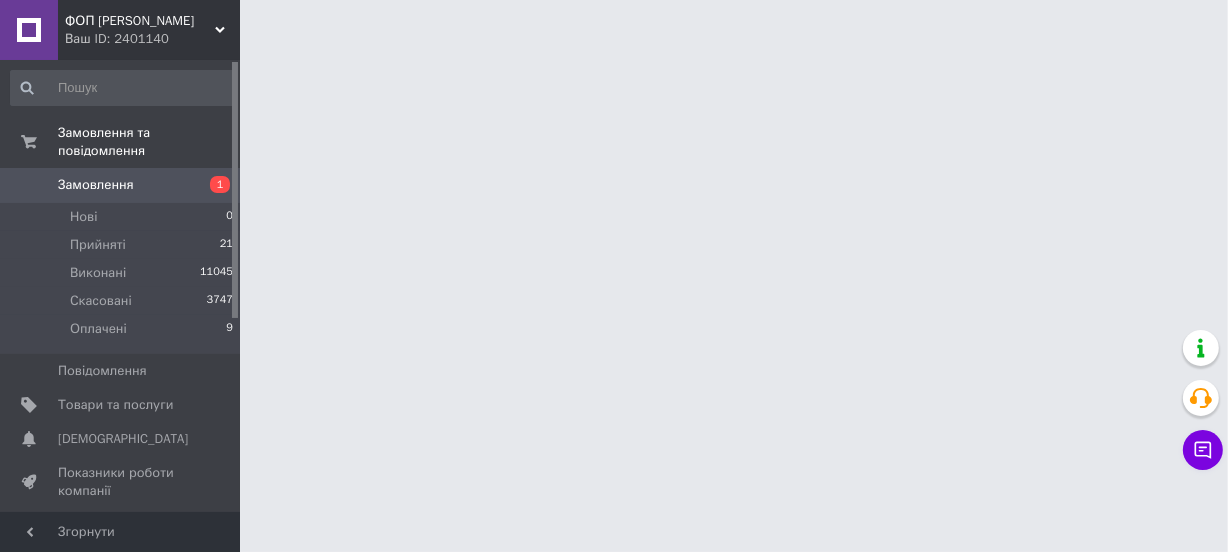 scroll, scrollTop: 0, scrollLeft: 0, axis: both 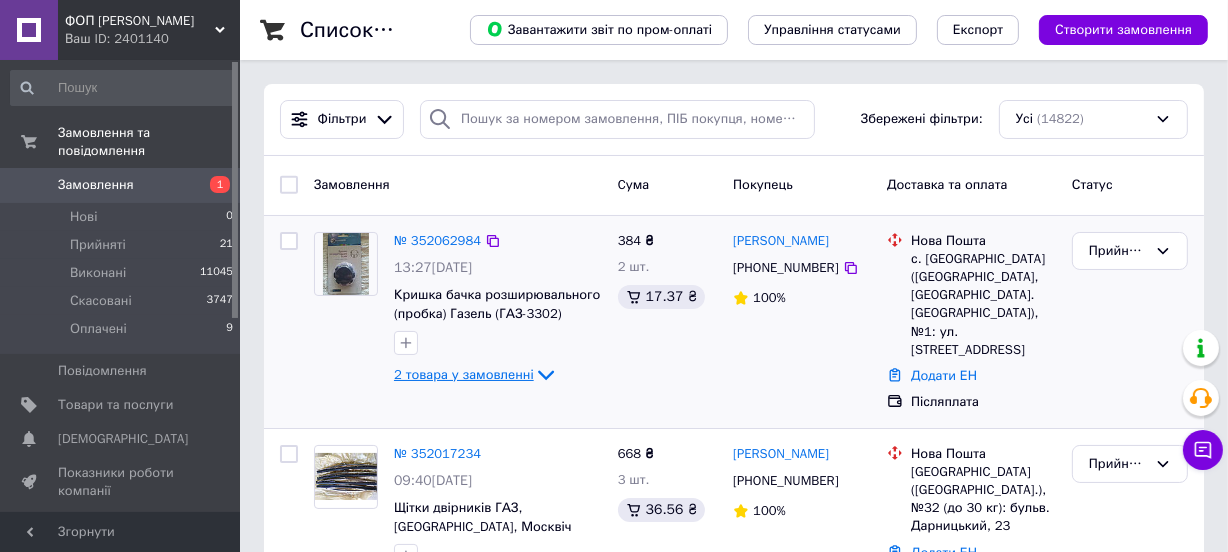click on "2 товара у замовленні" at bounding box center [464, 374] 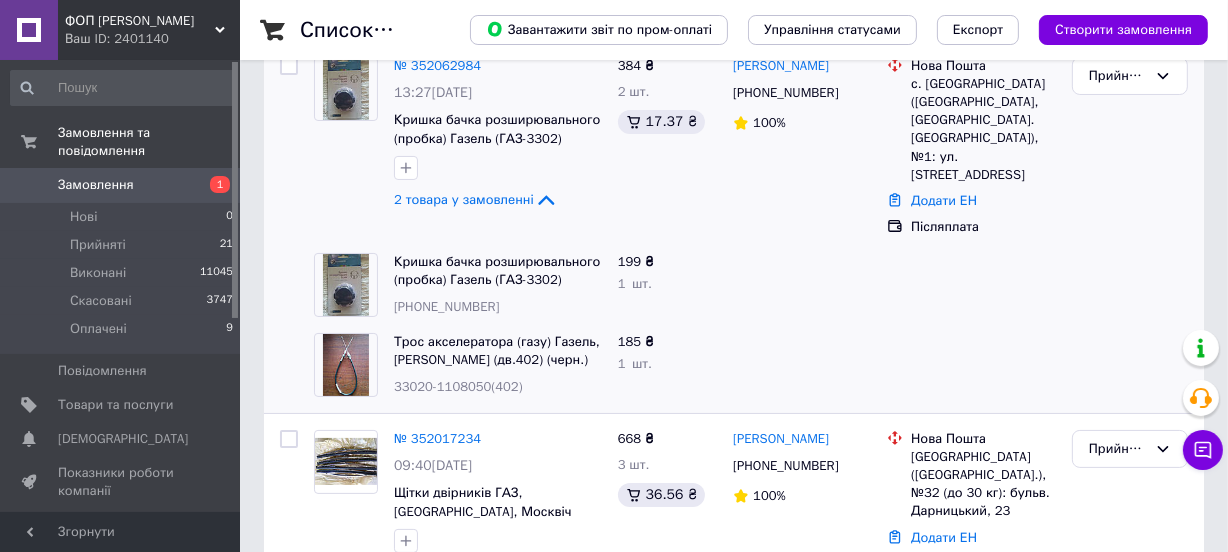 scroll, scrollTop: 181, scrollLeft: 0, axis: vertical 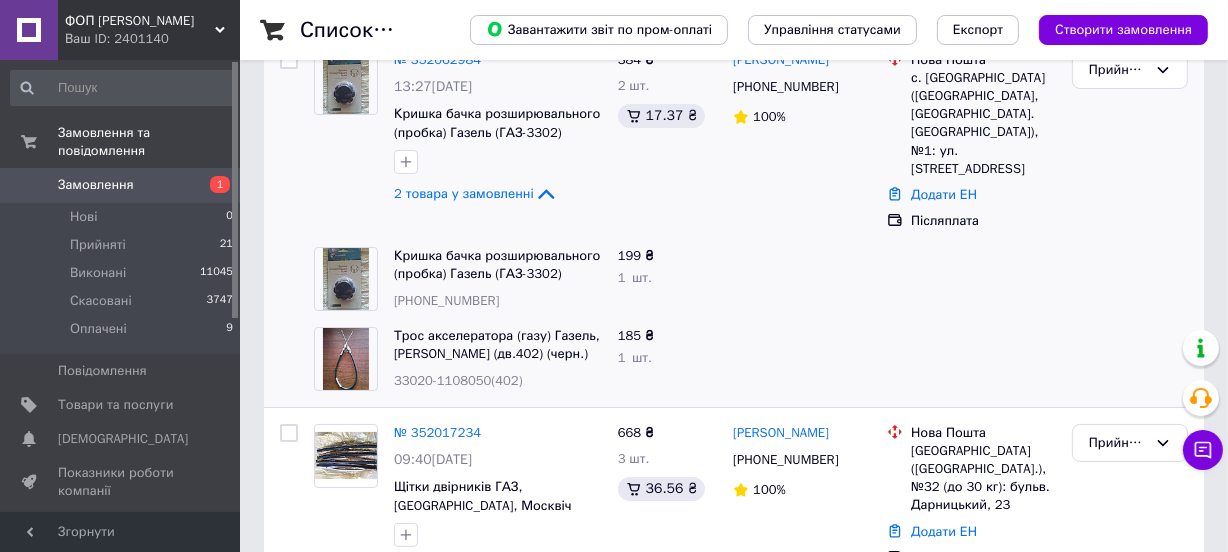 click on "3302-1311065-05" at bounding box center [446, 300] 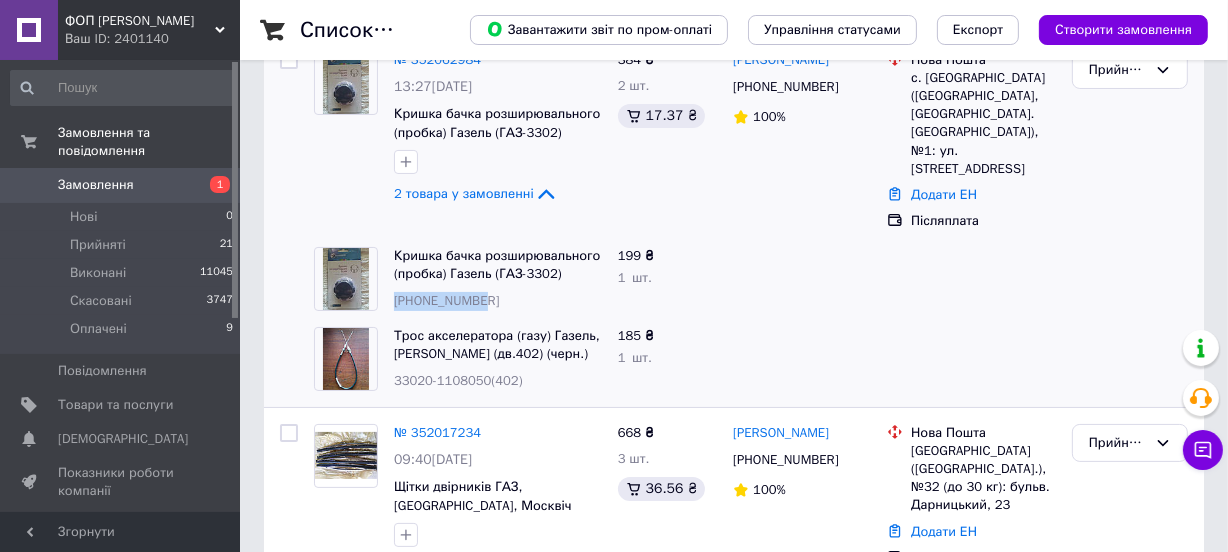 drag, startPoint x: 410, startPoint y: 302, endPoint x: 439, endPoint y: 299, distance: 29.15476 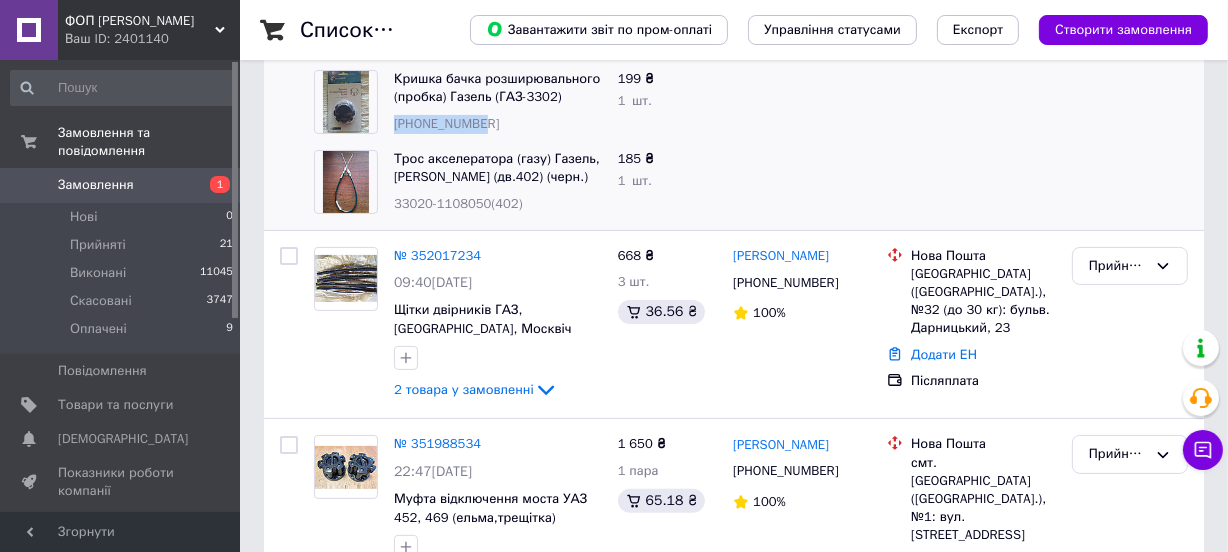 scroll, scrollTop: 363, scrollLeft: 0, axis: vertical 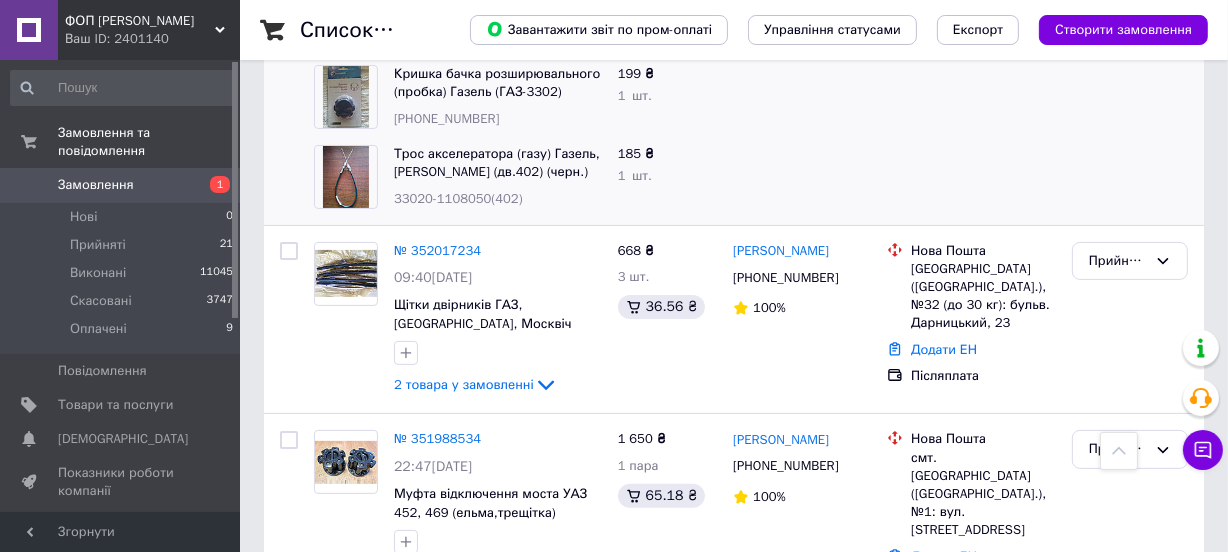 click on "33020-1108050(402)" at bounding box center (458, 198) 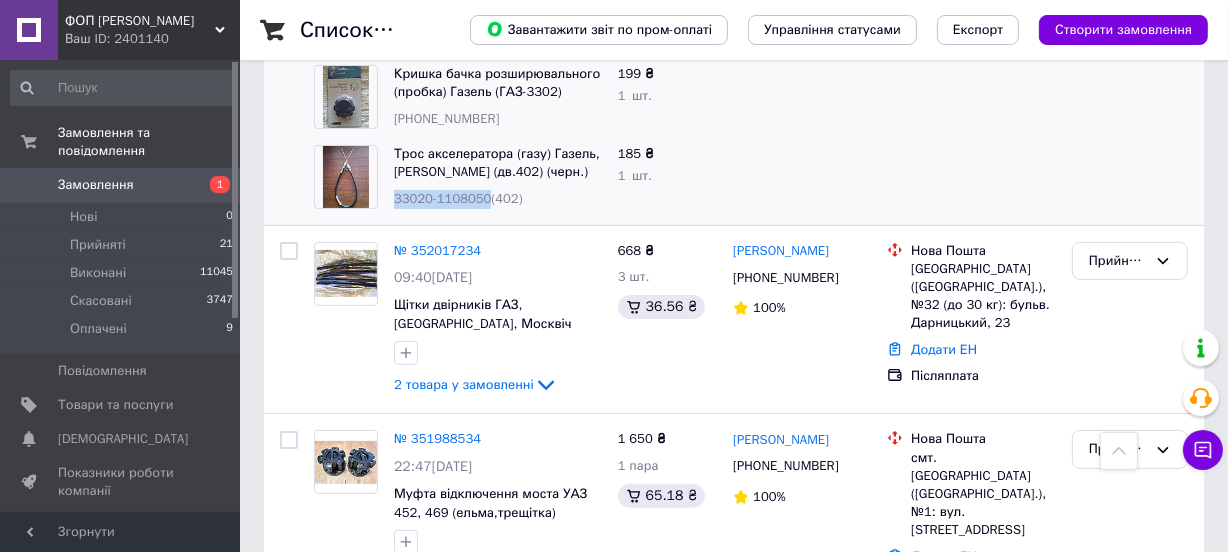 drag, startPoint x: 404, startPoint y: 197, endPoint x: 436, endPoint y: 191, distance: 32.55764 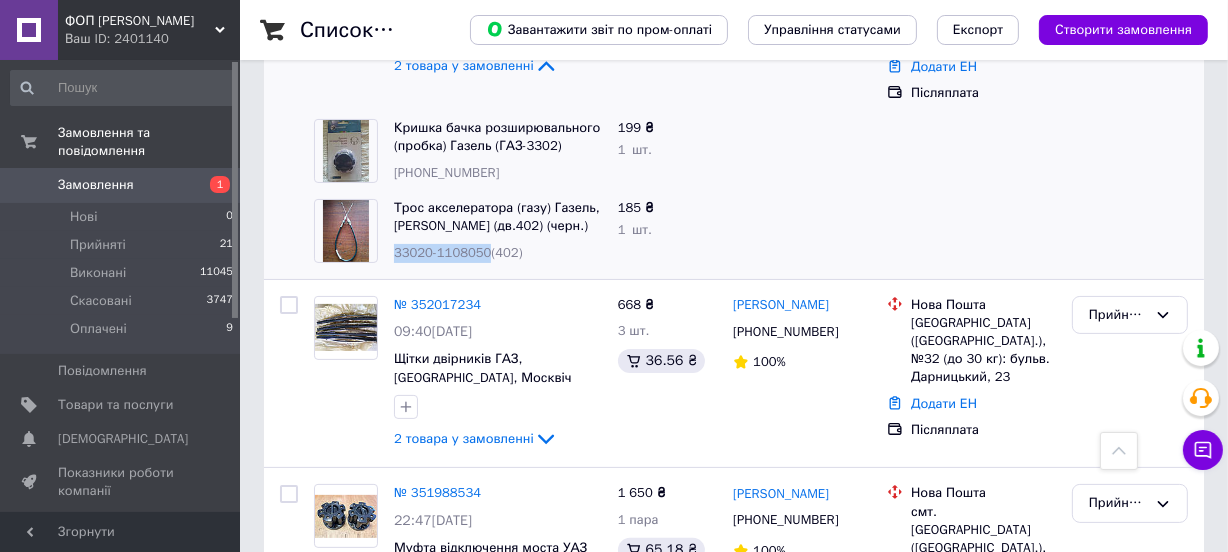 scroll, scrollTop: 272, scrollLeft: 0, axis: vertical 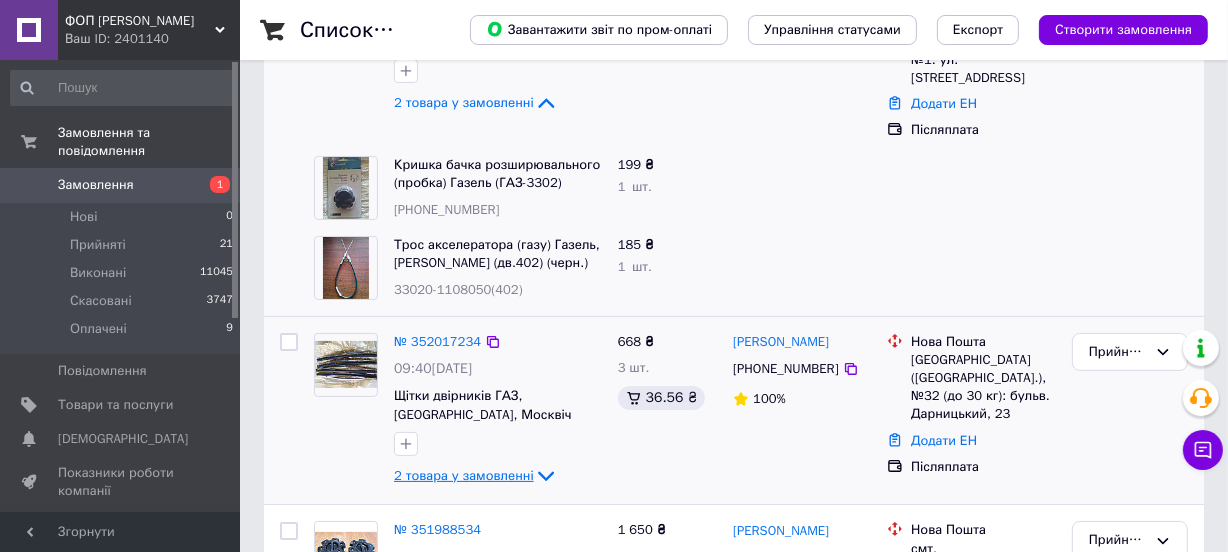 click on "2 товара у замовленні" at bounding box center [464, 475] 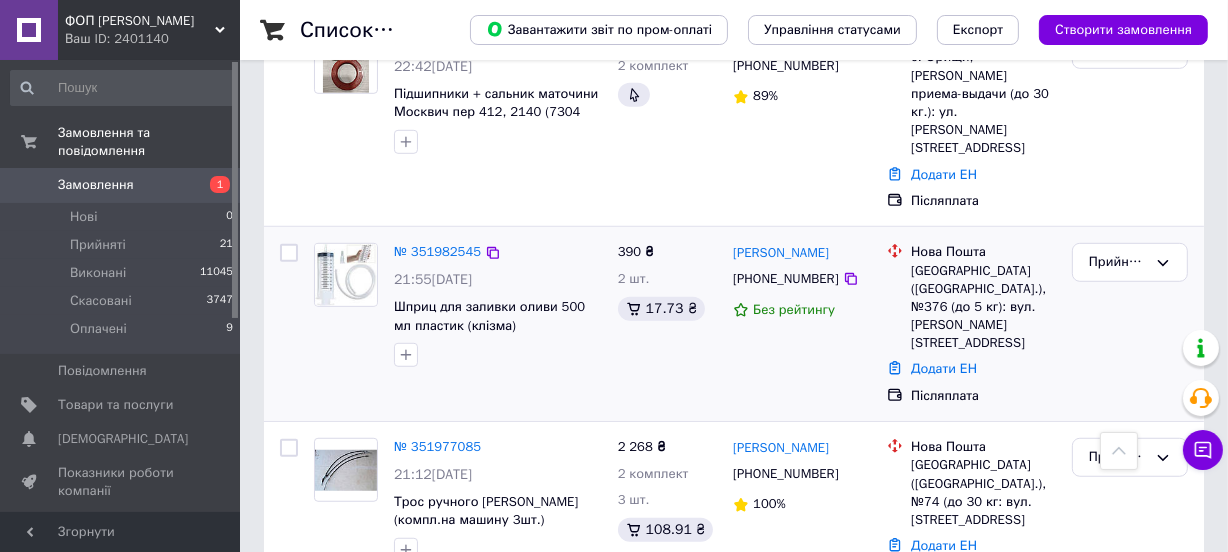 scroll, scrollTop: 1181, scrollLeft: 0, axis: vertical 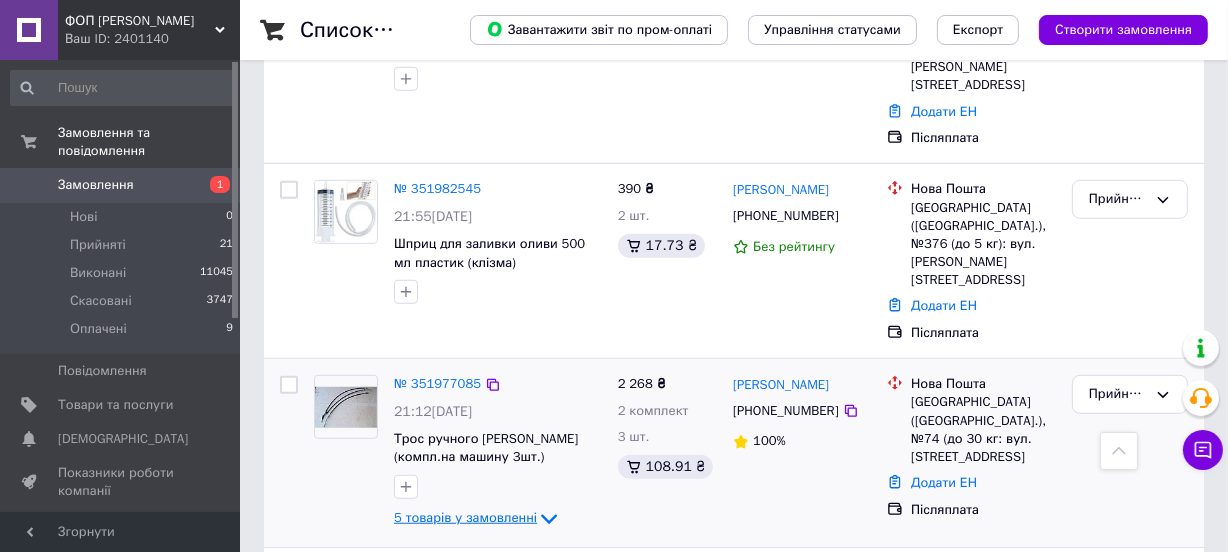 click on "5 товарів у замовленні" at bounding box center [465, 518] 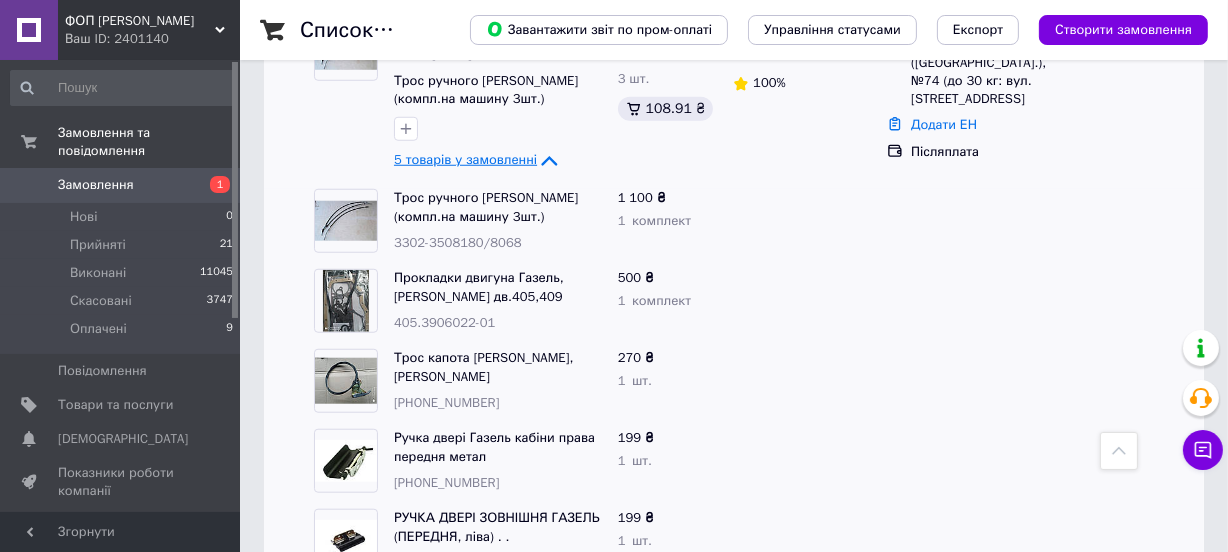 scroll, scrollTop: 1545, scrollLeft: 0, axis: vertical 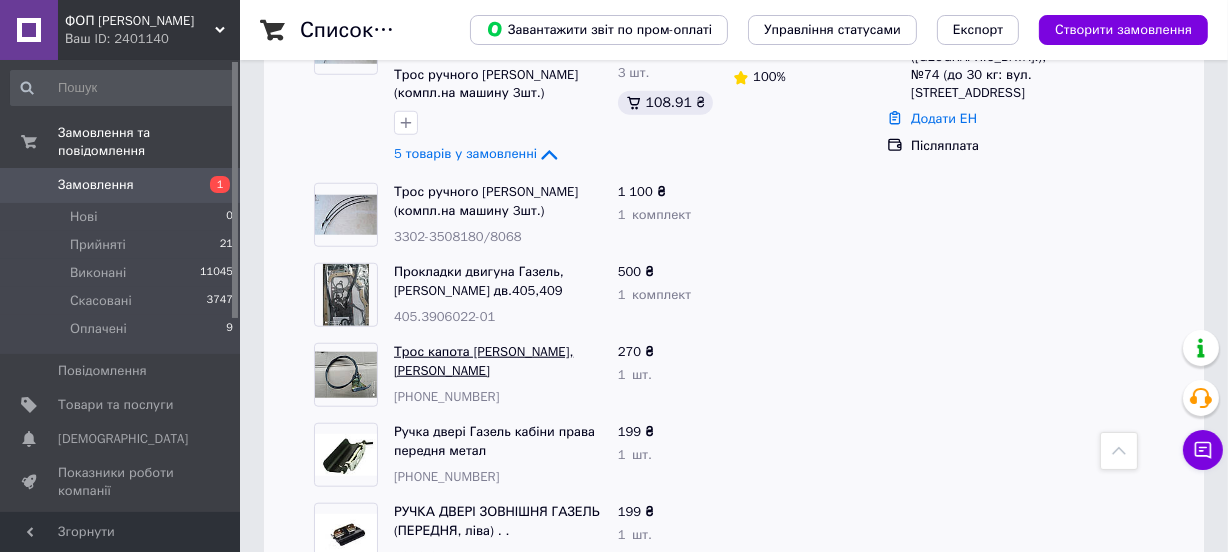 click on "Трос капота Газель, Соболь" at bounding box center (483, 361) 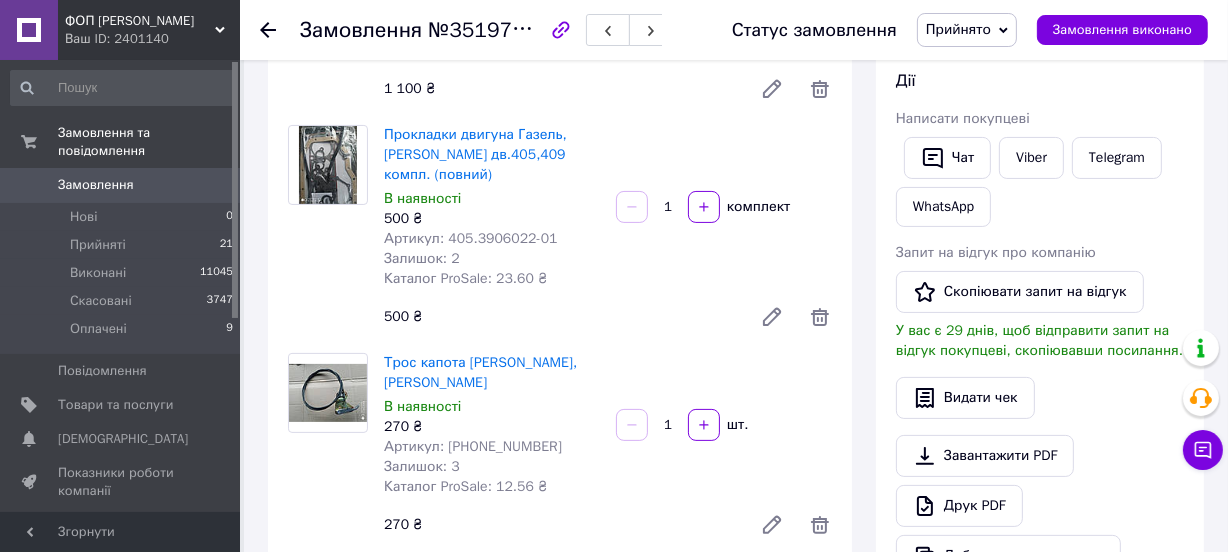 scroll, scrollTop: 363, scrollLeft: 0, axis: vertical 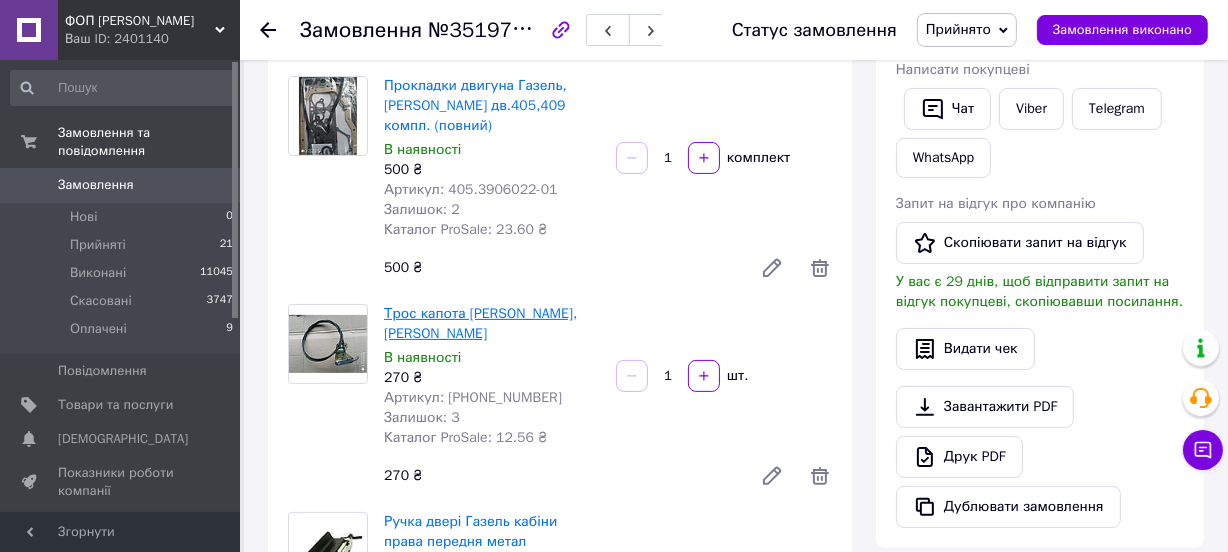 click on "Трос капота [PERSON_NAME], [PERSON_NAME]" at bounding box center (480, 323) 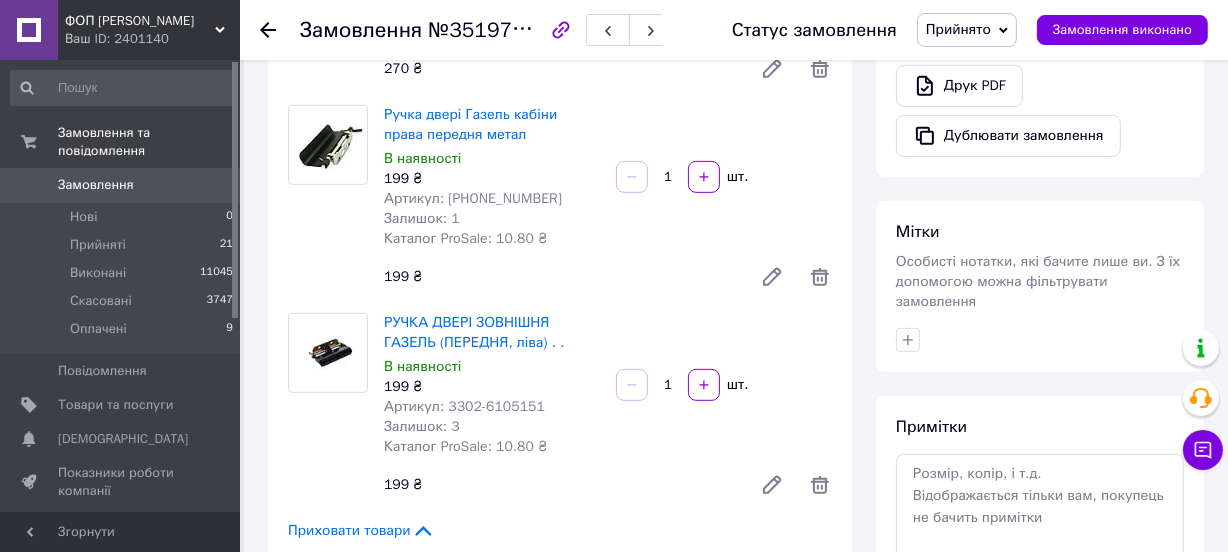 scroll, scrollTop: 727, scrollLeft: 0, axis: vertical 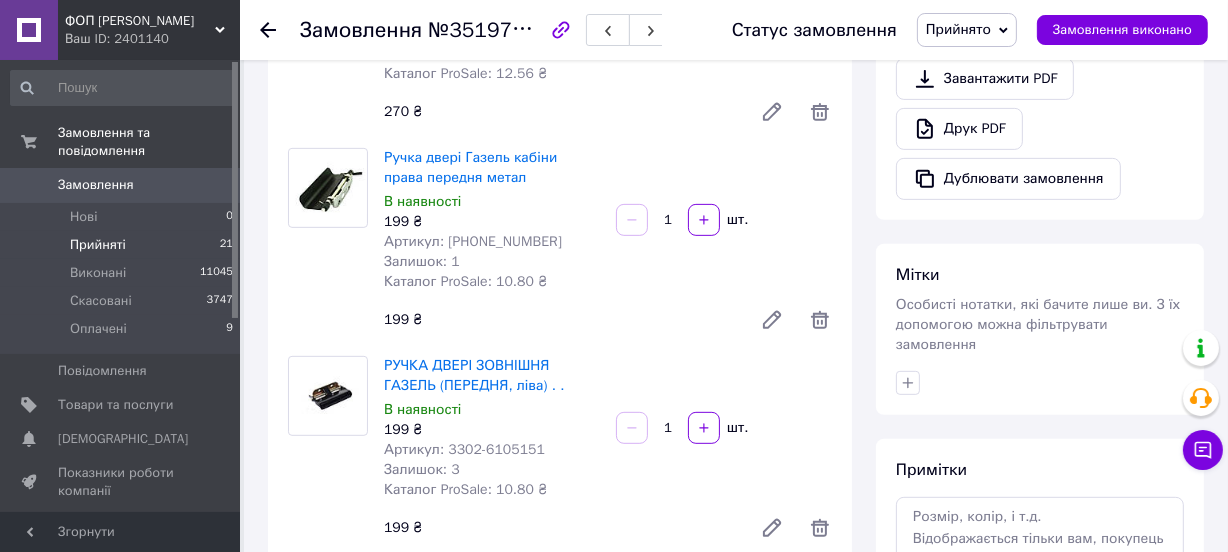 click on "Прийняті 21" at bounding box center (122, 245) 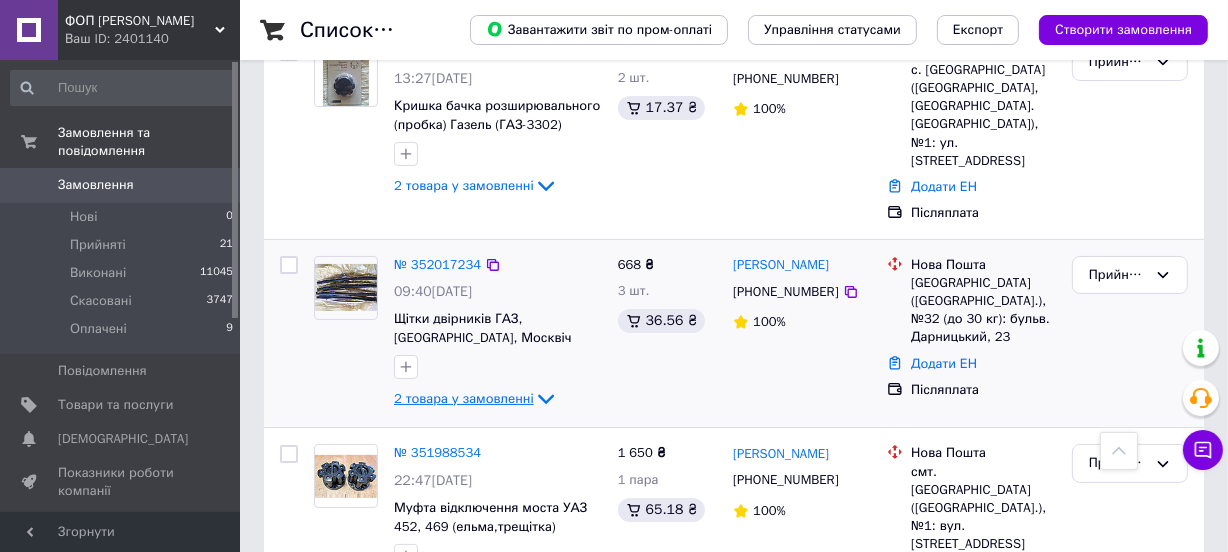 scroll, scrollTop: 181, scrollLeft: 0, axis: vertical 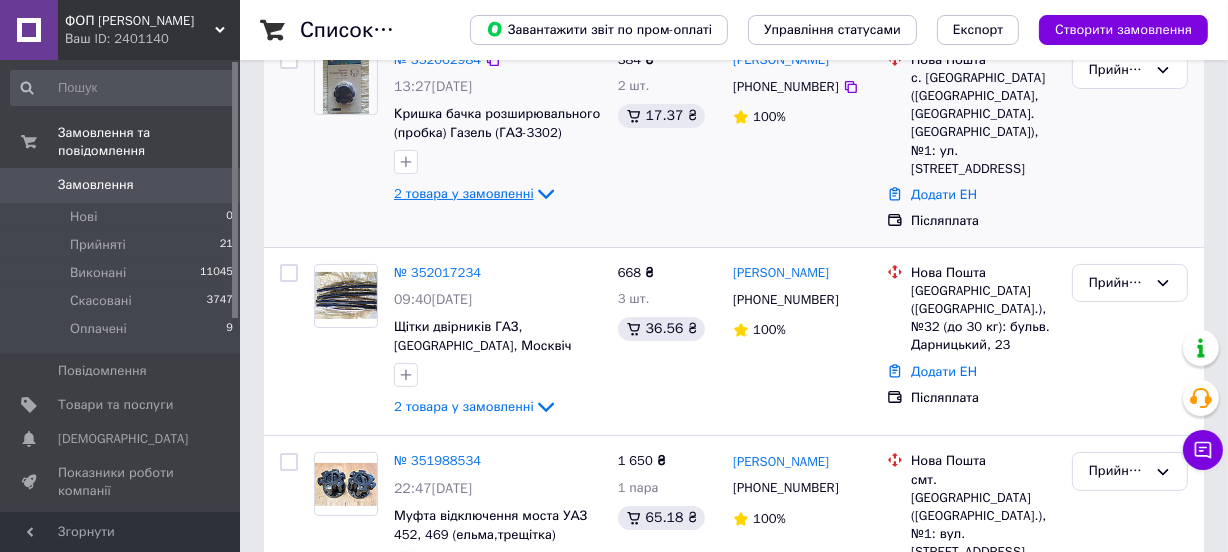 click on "2 товара у замовленні" at bounding box center [464, 193] 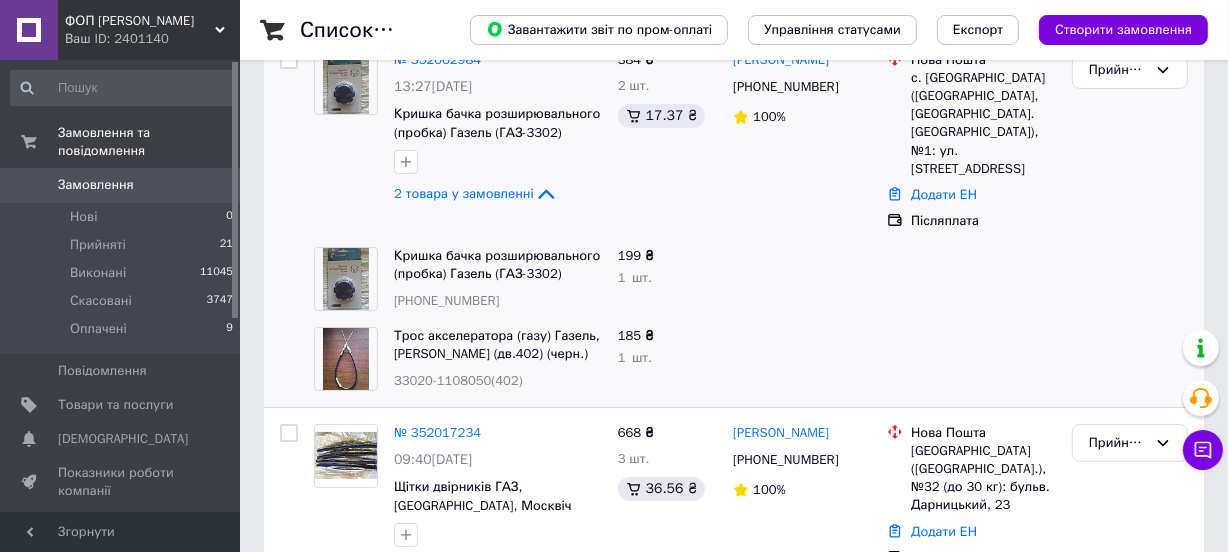 click on "33020-1108050(402)" at bounding box center (458, 380) 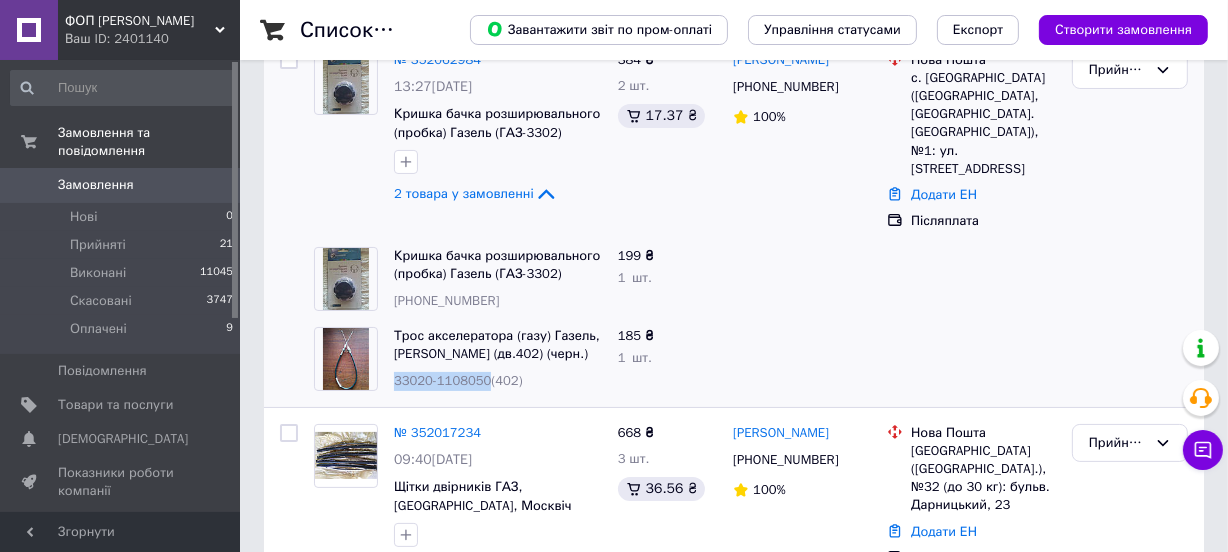 drag, startPoint x: 410, startPoint y: 378, endPoint x: 442, endPoint y: 378, distance: 32 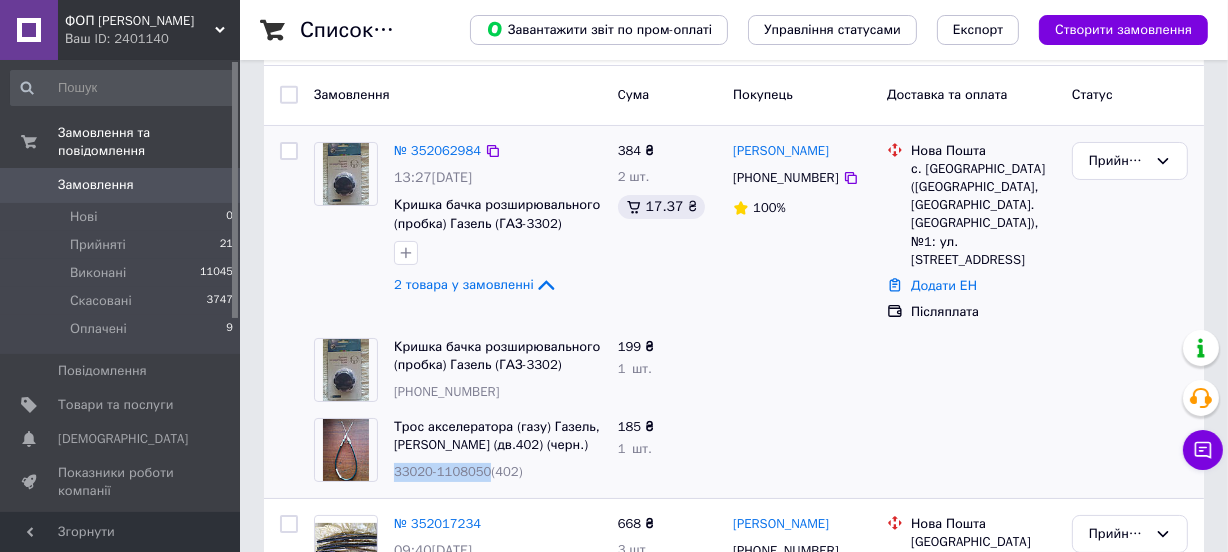 scroll, scrollTop: 181, scrollLeft: 0, axis: vertical 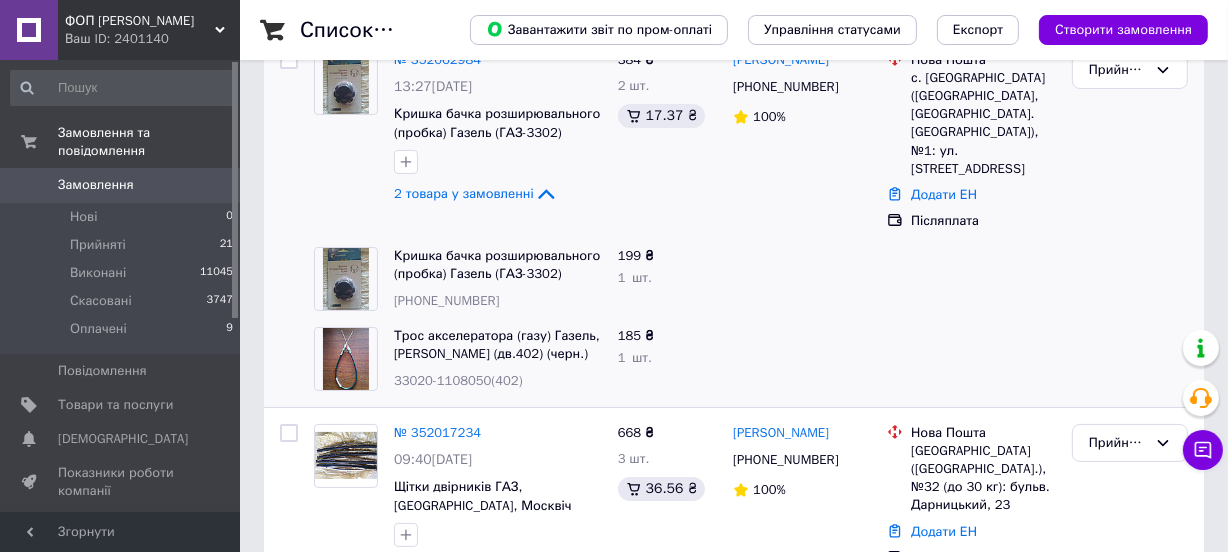 click on "3302-1311065-05" at bounding box center (446, 300) 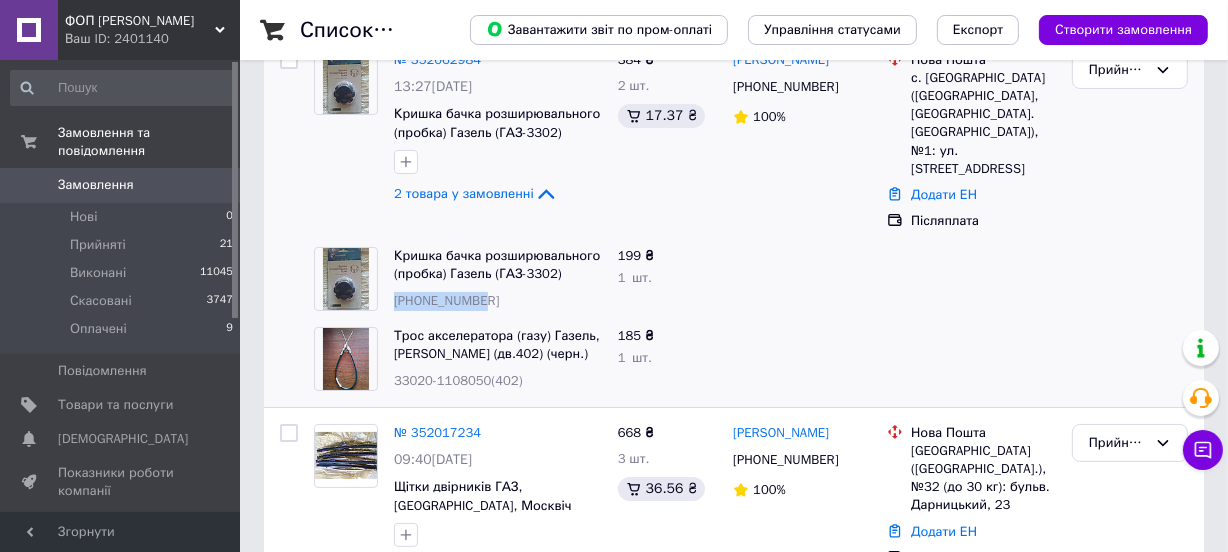 drag, startPoint x: 448, startPoint y: 298, endPoint x: 416, endPoint y: 302, distance: 32.24903 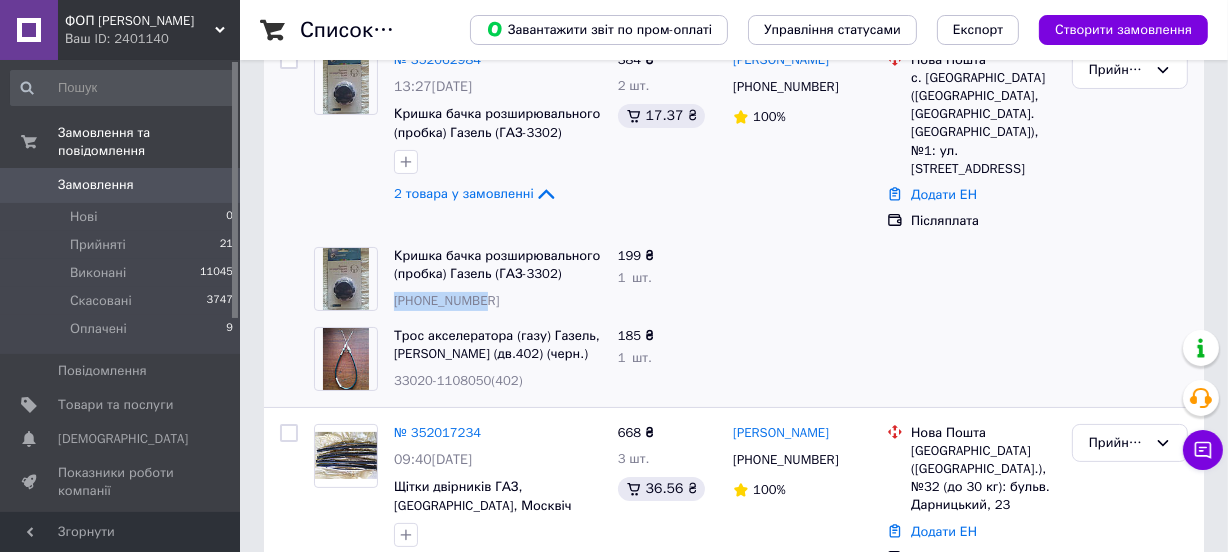 copy on "3302-1311065" 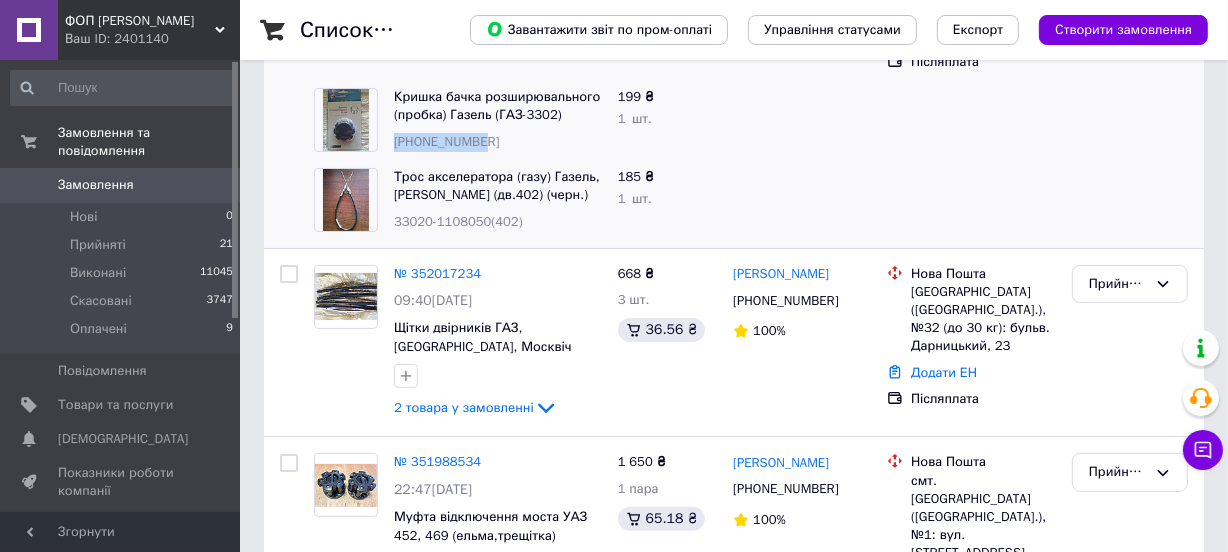 scroll, scrollTop: 363, scrollLeft: 0, axis: vertical 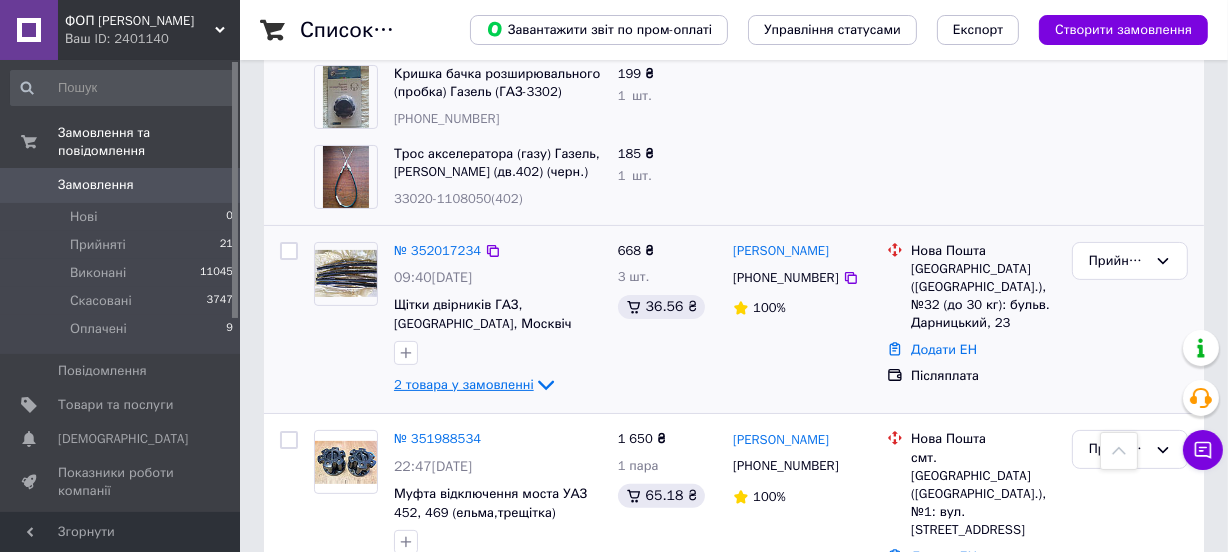 click on "2 товара у замовленні" at bounding box center (464, 384) 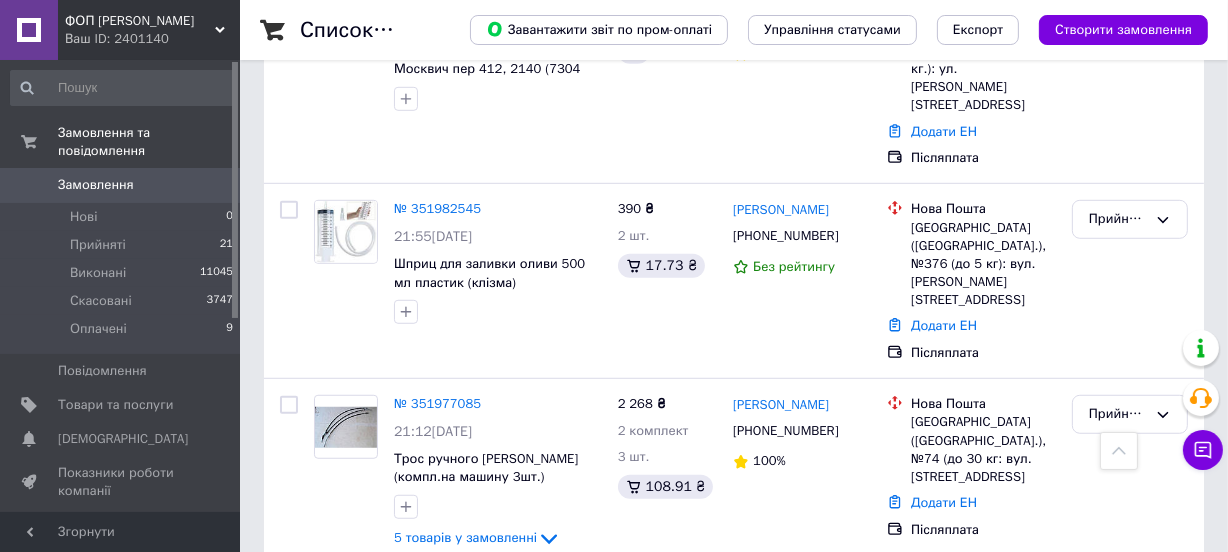 scroll, scrollTop: 1181, scrollLeft: 0, axis: vertical 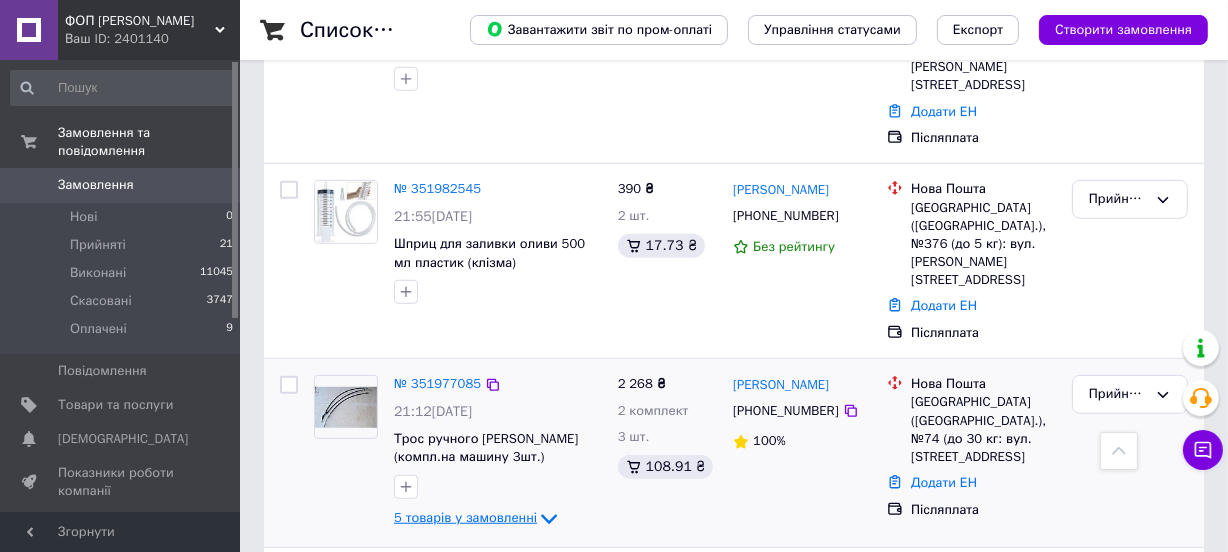 click on "5 товарів у замовленні" at bounding box center (465, 518) 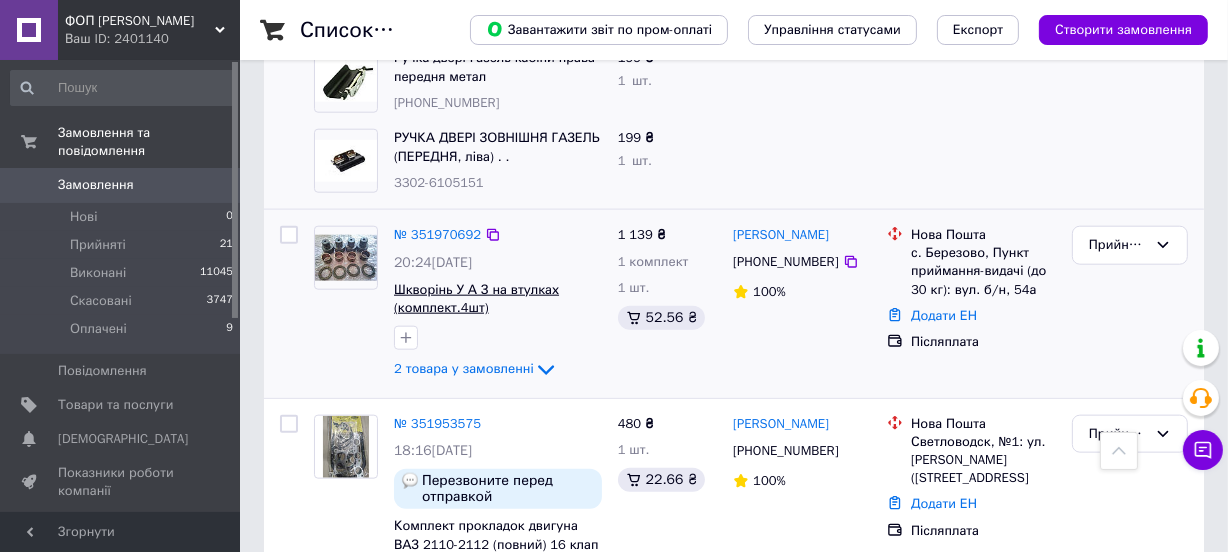 scroll, scrollTop: 1818, scrollLeft: 0, axis: vertical 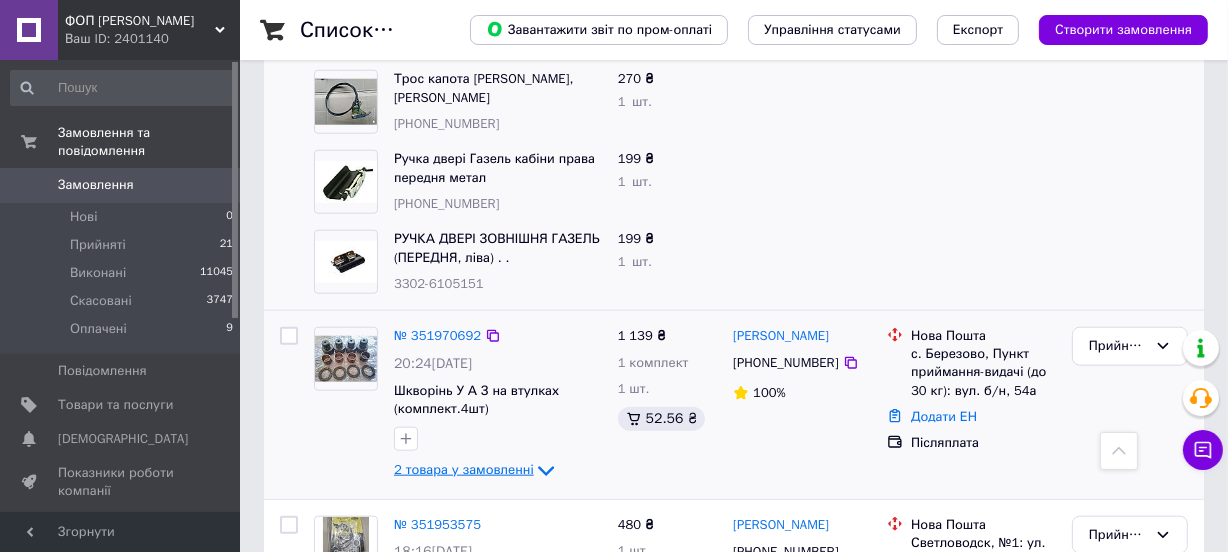 click on "2 товара у замовленні" at bounding box center (464, 469) 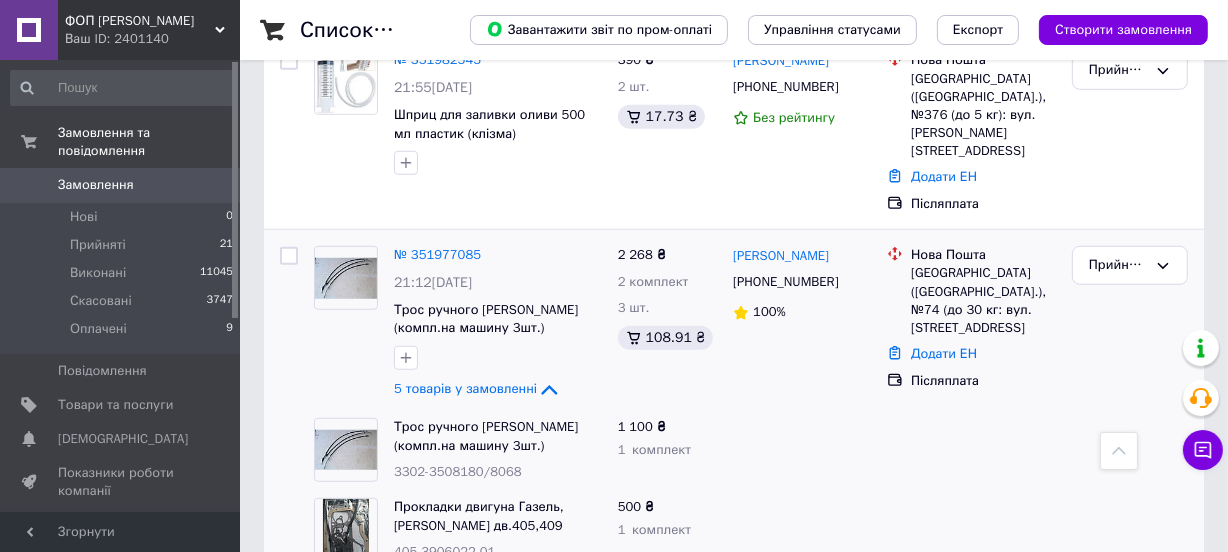 scroll, scrollTop: 1272, scrollLeft: 0, axis: vertical 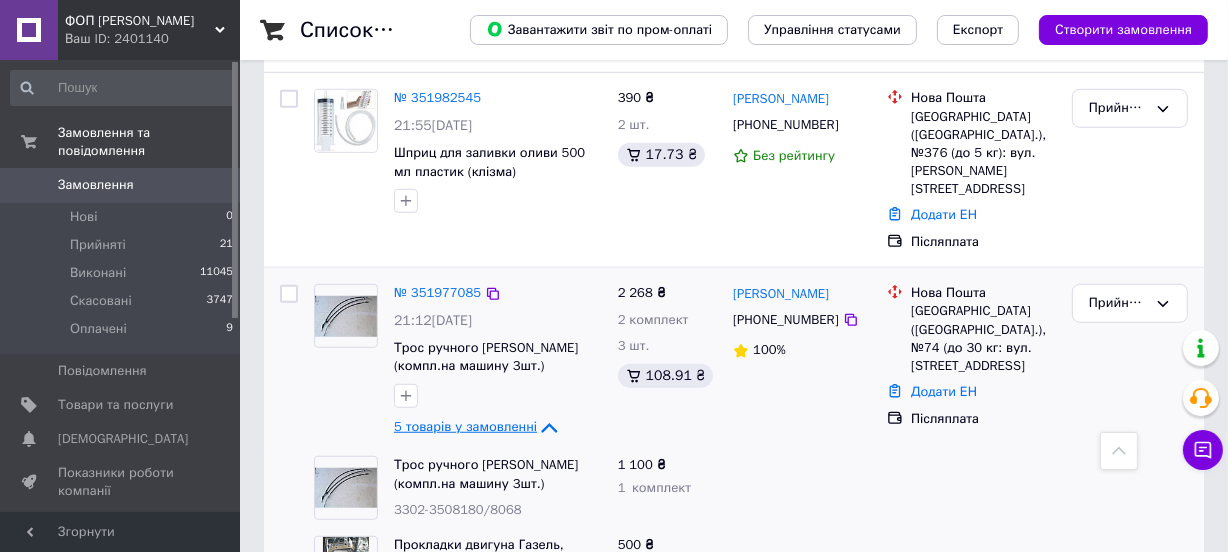click on "5 товарів у замовленні" at bounding box center [465, 427] 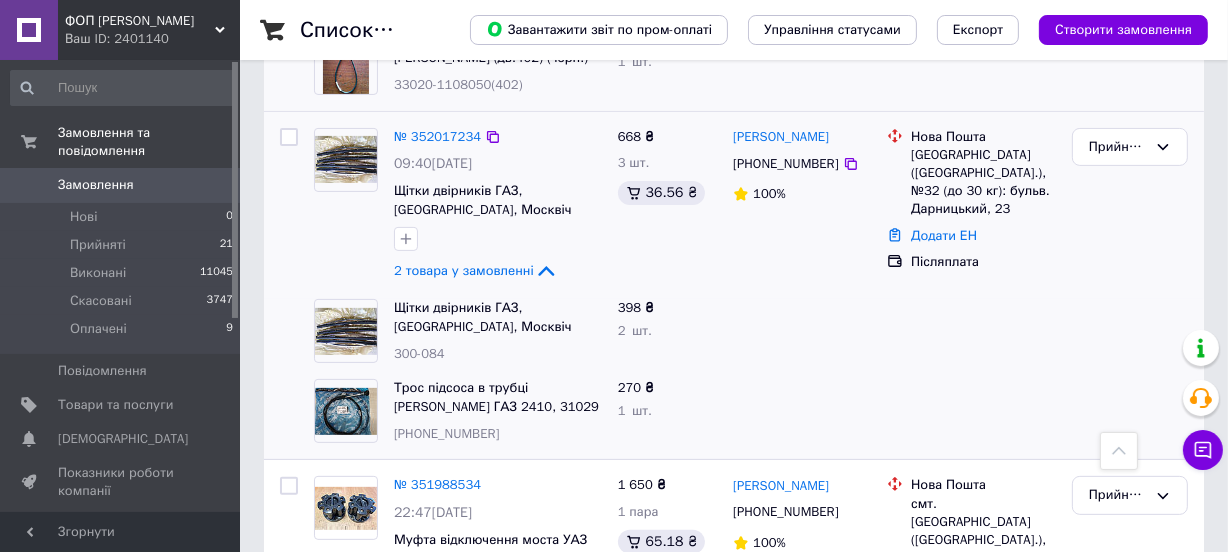 scroll, scrollTop: 454, scrollLeft: 0, axis: vertical 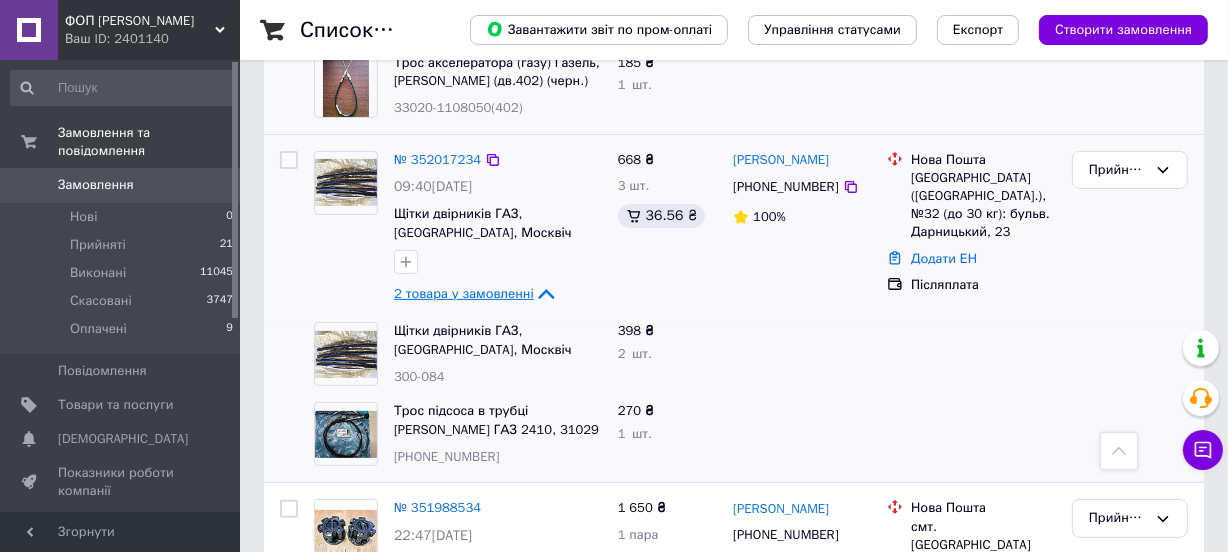 click on "2 товара у замовленні" at bounding box center [464, 293] 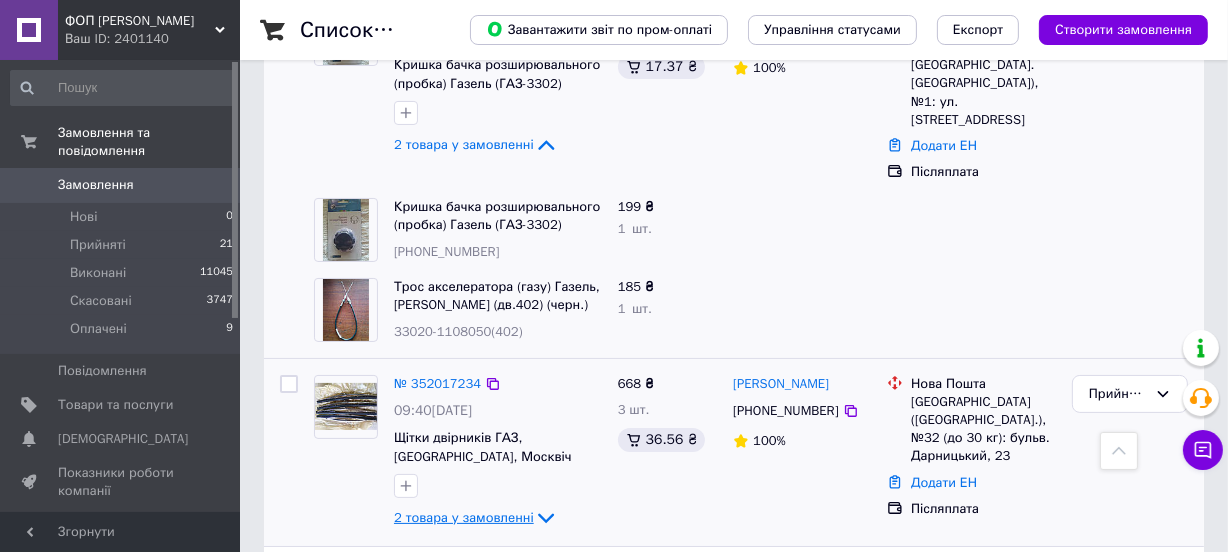 scroll, scrollTop: 181, scrollLeft: 0, axis: vertical 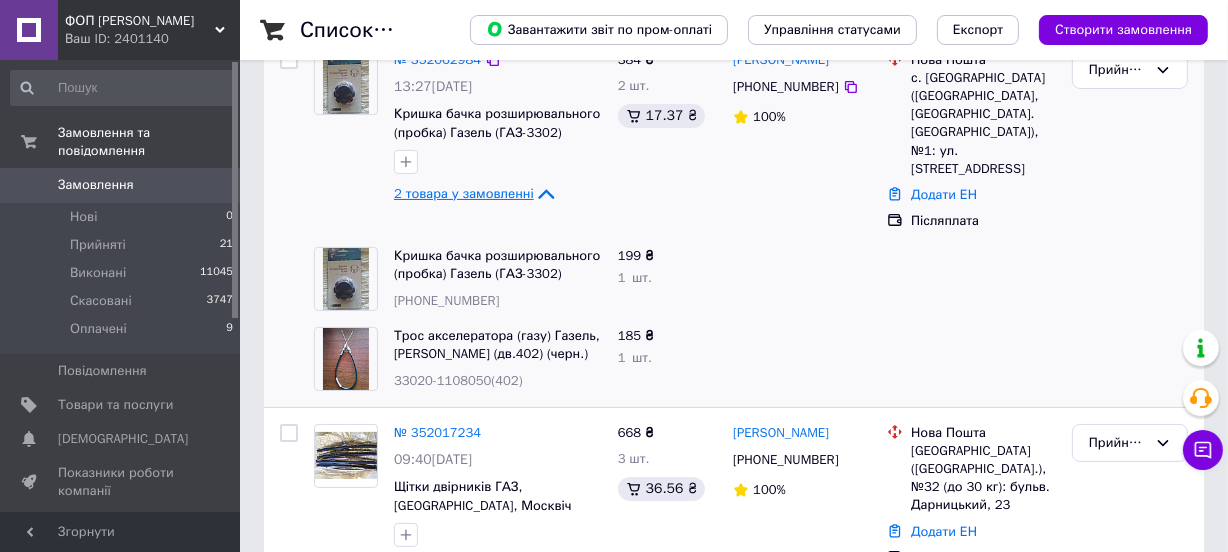 click on "2 товара у замовленні" at bounding box center (464, 193) 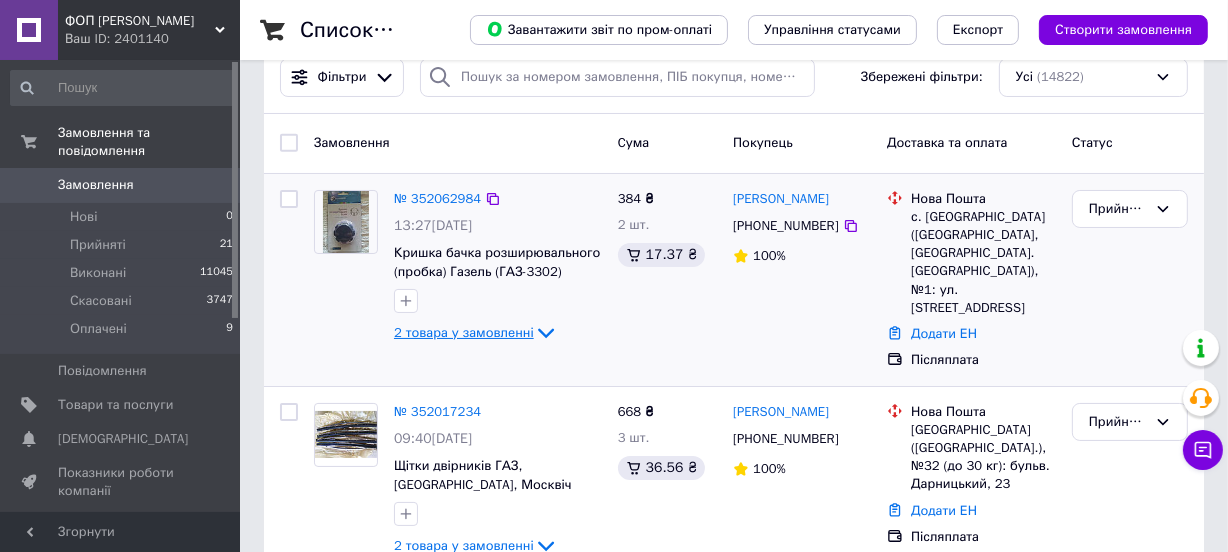 scroll, scrollTop: 0, scrollLeft: 0, axis: both 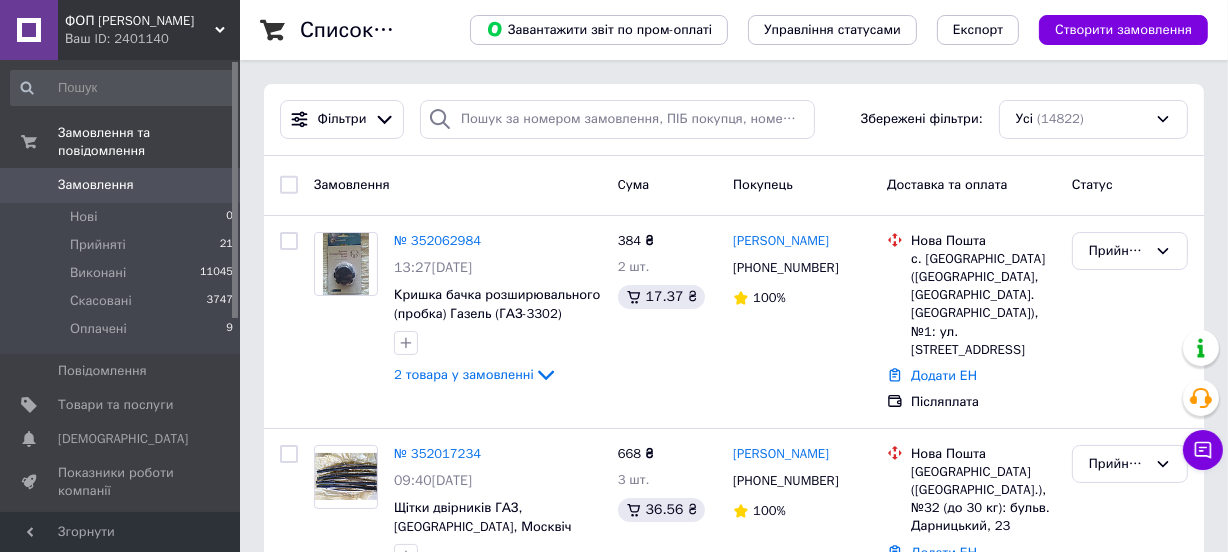 click on "Замовлення" at bounding box center (96, 185) 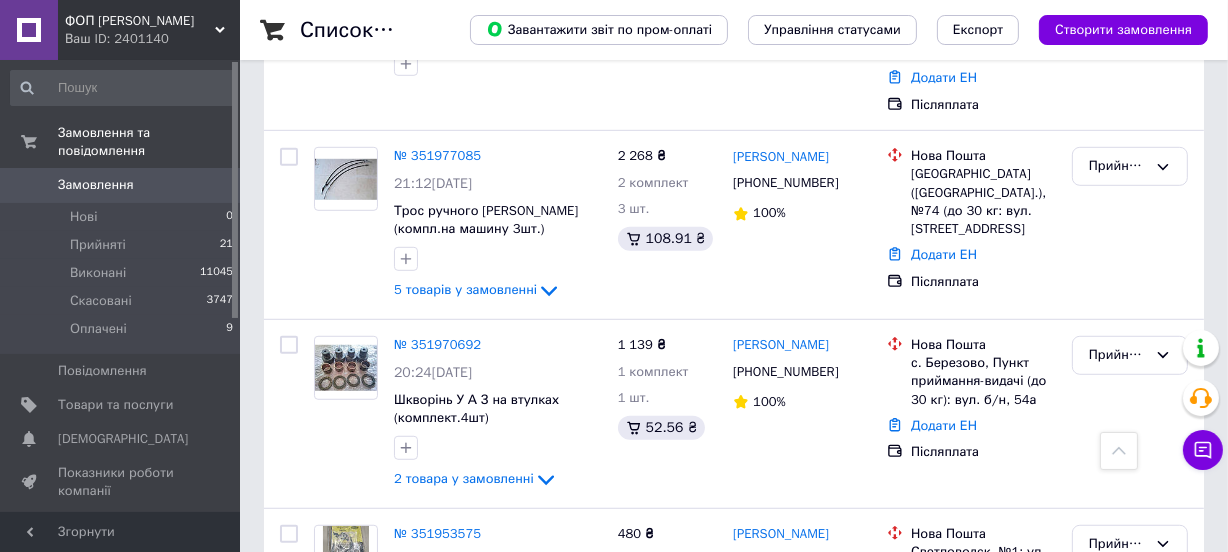 scroll, scrollTop: 1090, scrollLeft: 0, axis: vertical 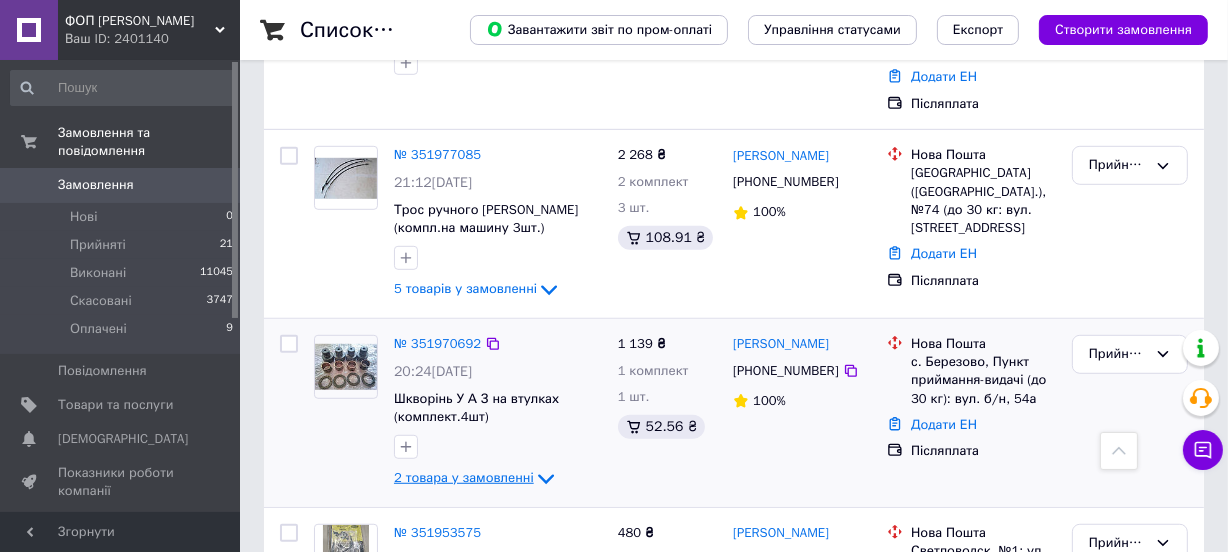 click on "2 товара у замовленні" at bounding box center (464, 477) 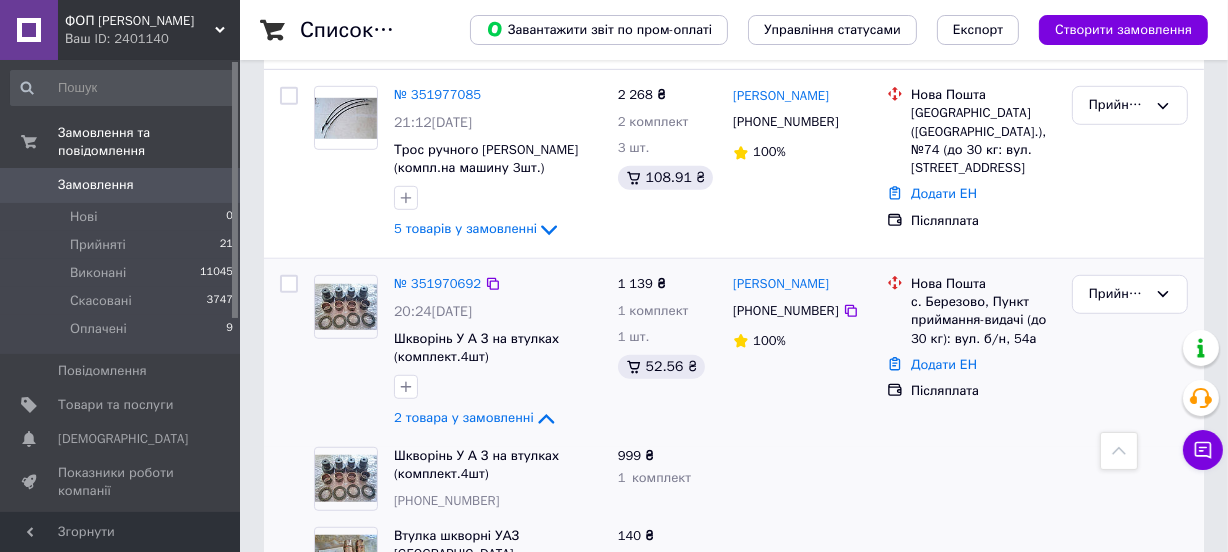 scroll, scrollTop: 1181, scrollLeft: 0, axis: vertical 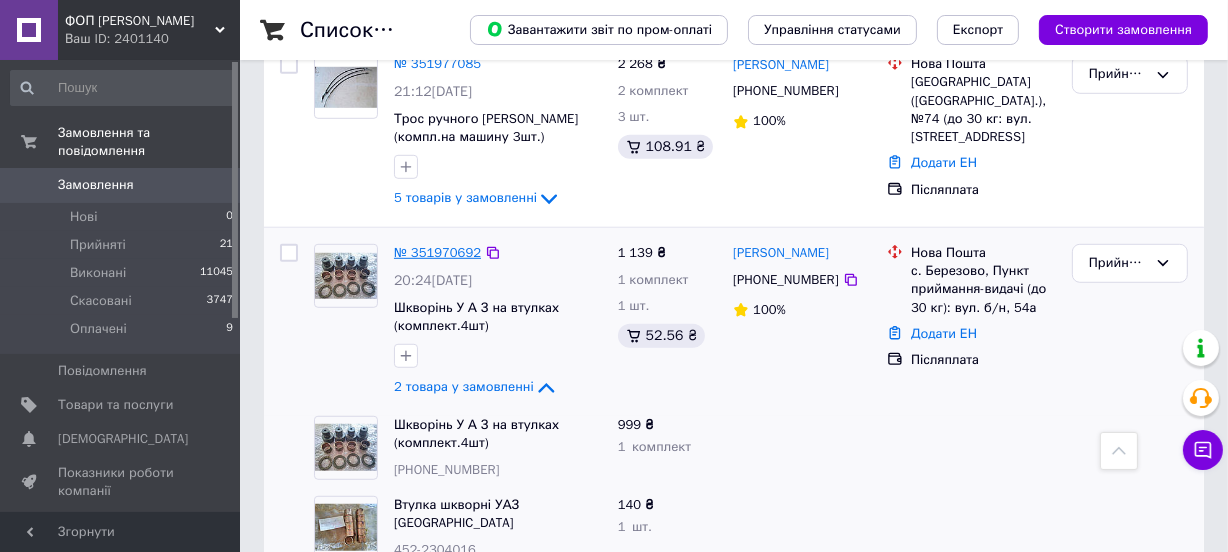 click on "№ 351970692" at bounding box center [437, 252] 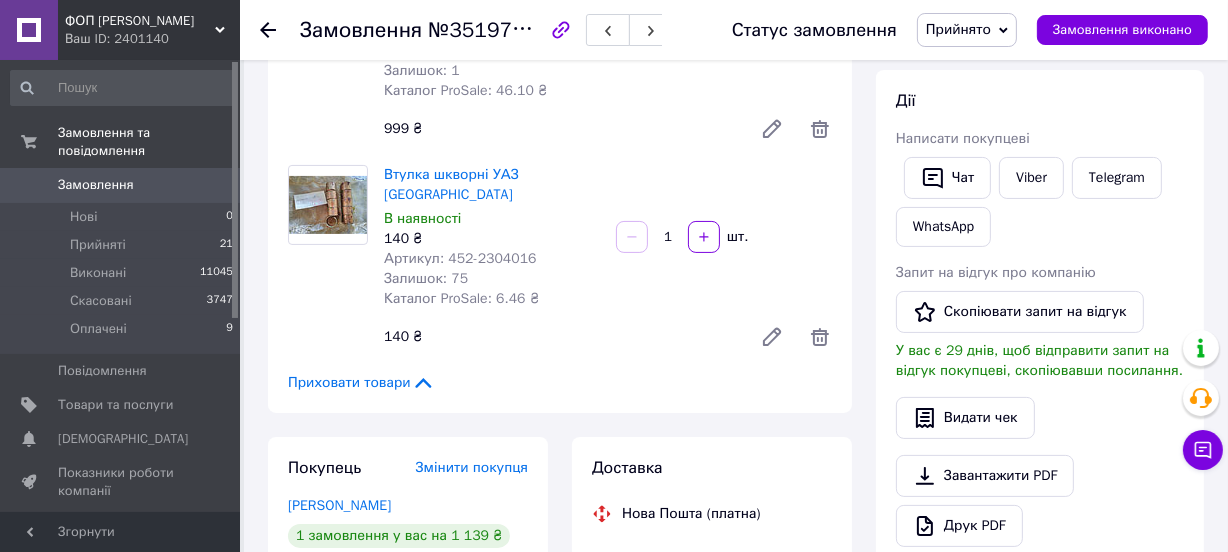 scroll, scrollTop: 249, scrollLeft: 0, axis: vertical 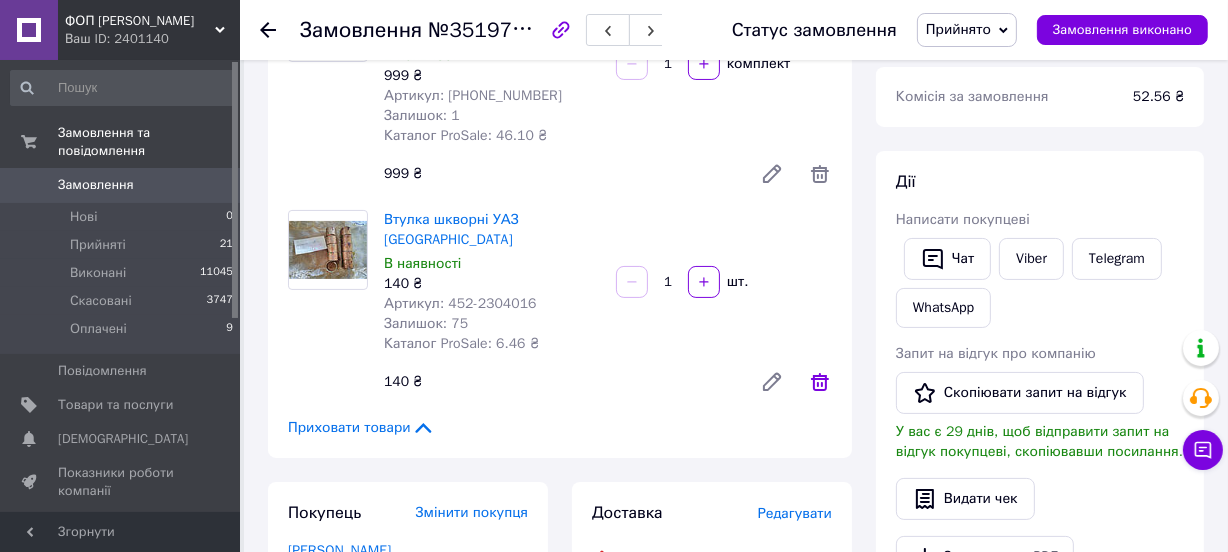 click 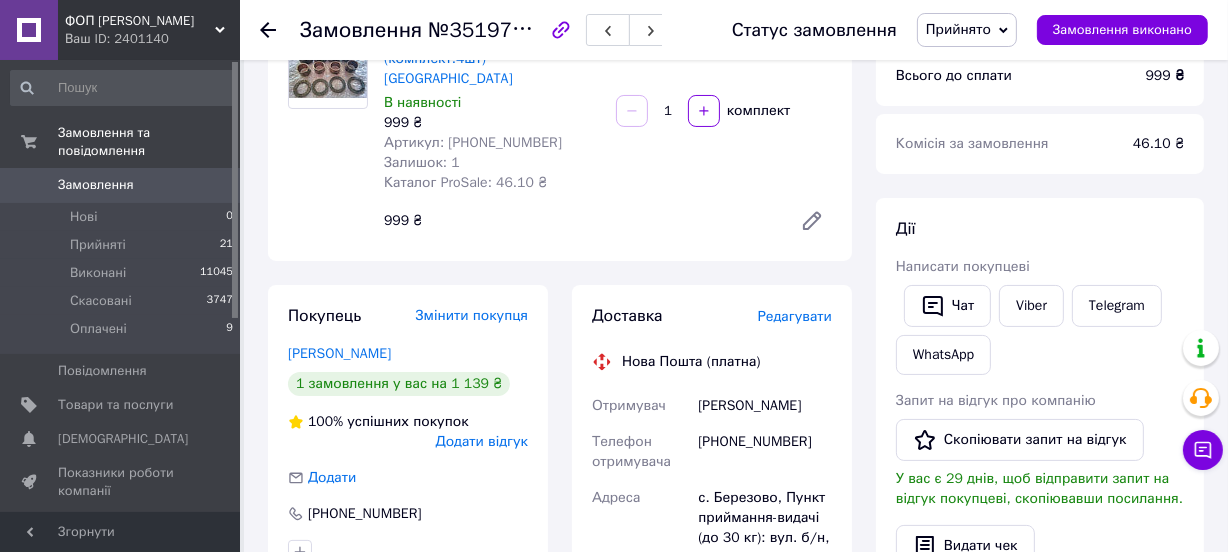 scroll, scrollTop: 0, scrollLeft: 0, axis: both 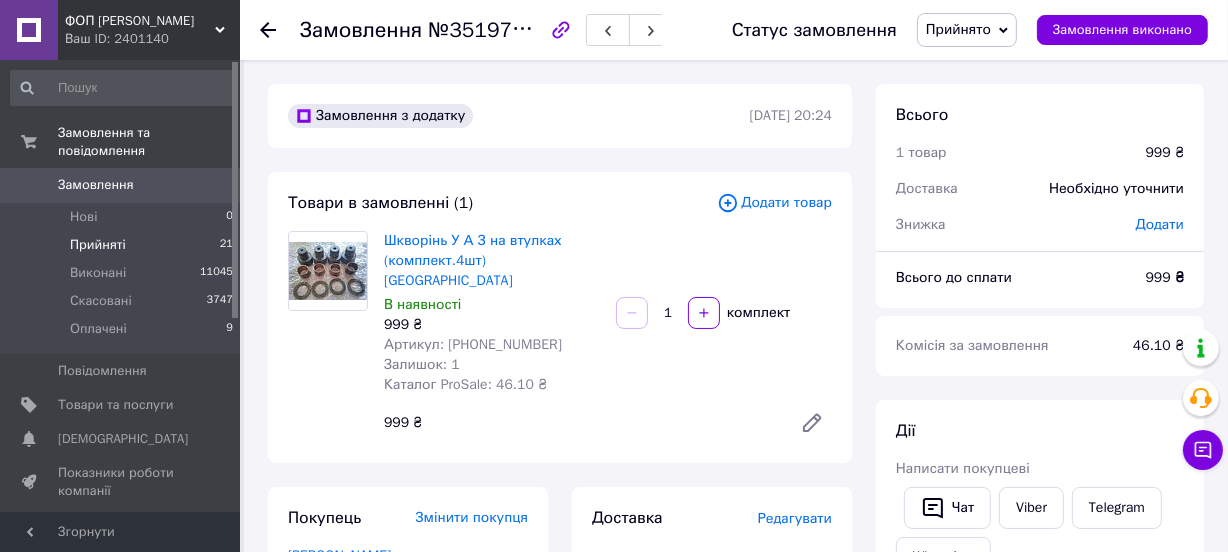 click on "Прийняті" at bounding box center (98, 245) 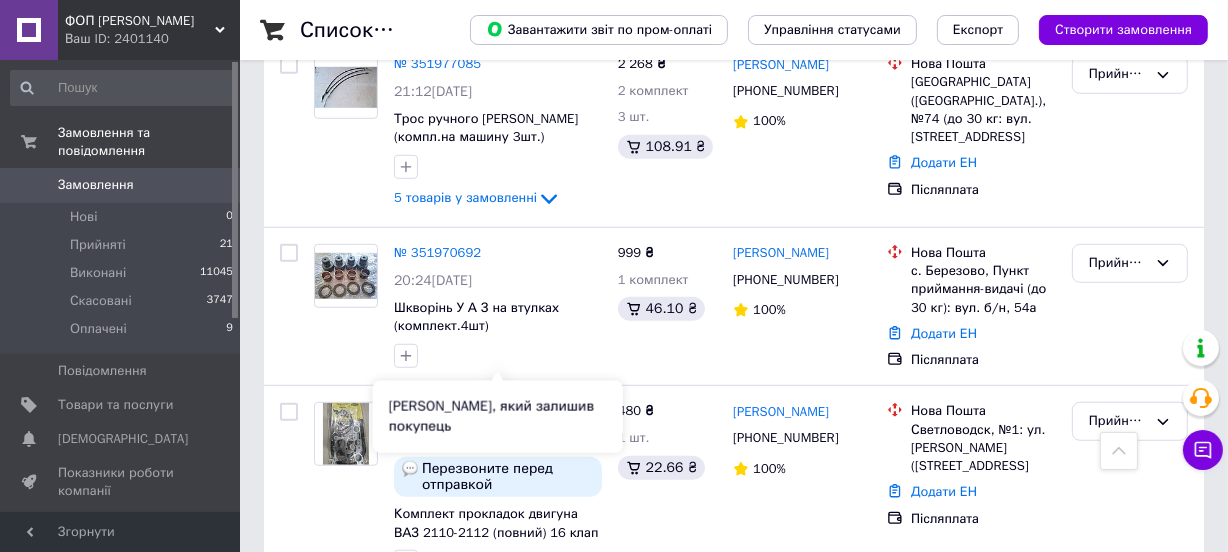 scroll, scrollTop: 1363, scrollLeft: 0, axis: vertical 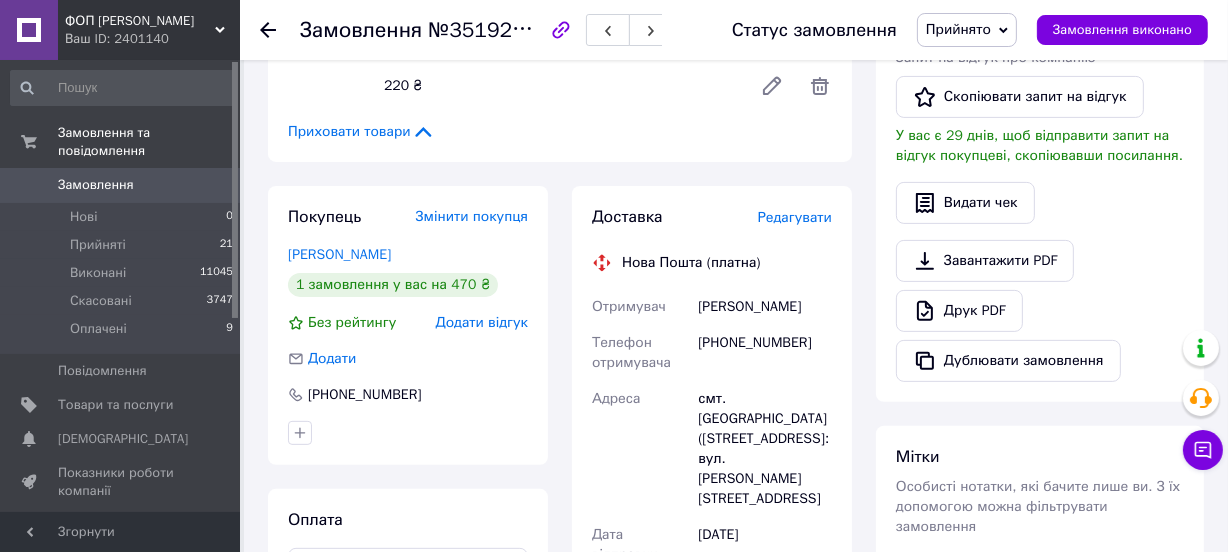 click on "Редагувати" at bounding box center [795, 217] 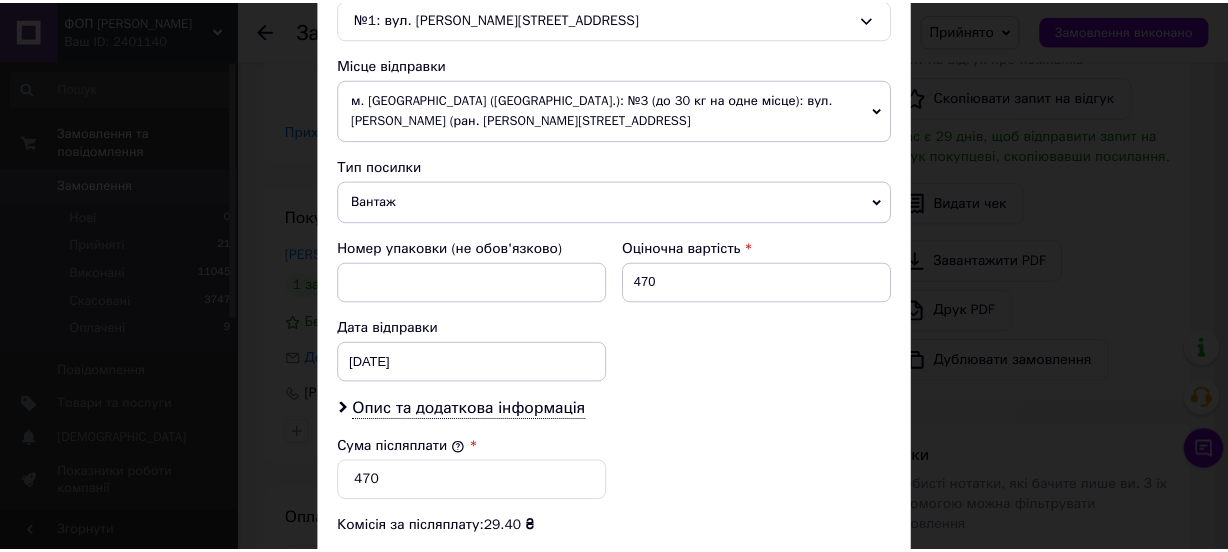 scroll, scrollTop: 909, scrollLeft: 0, axis: vertical 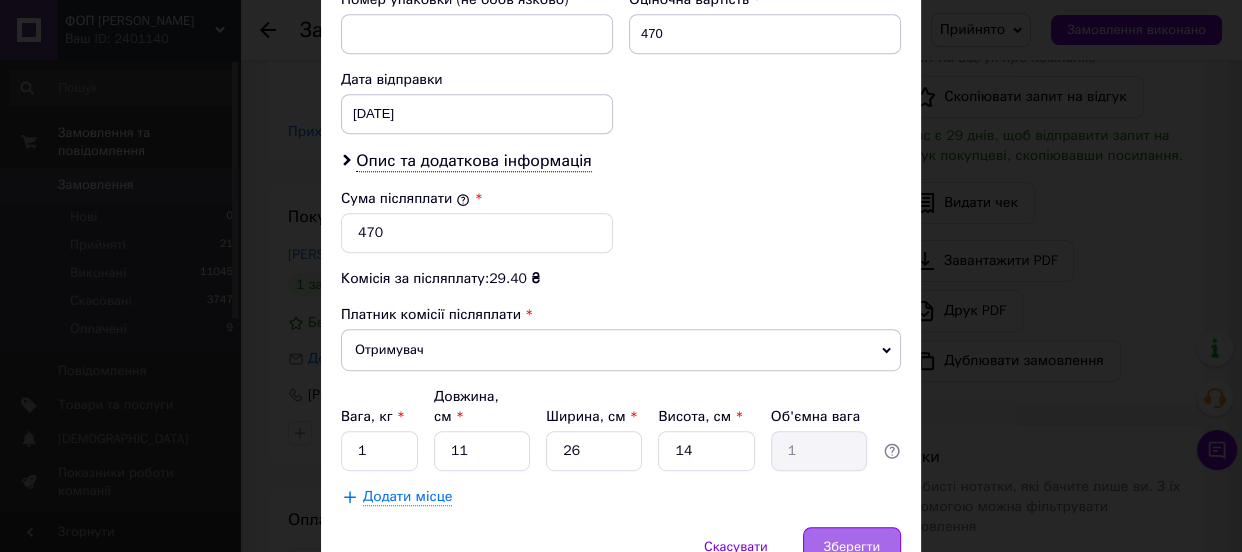 click on "Зберегти" at bounding box center [852, 547] 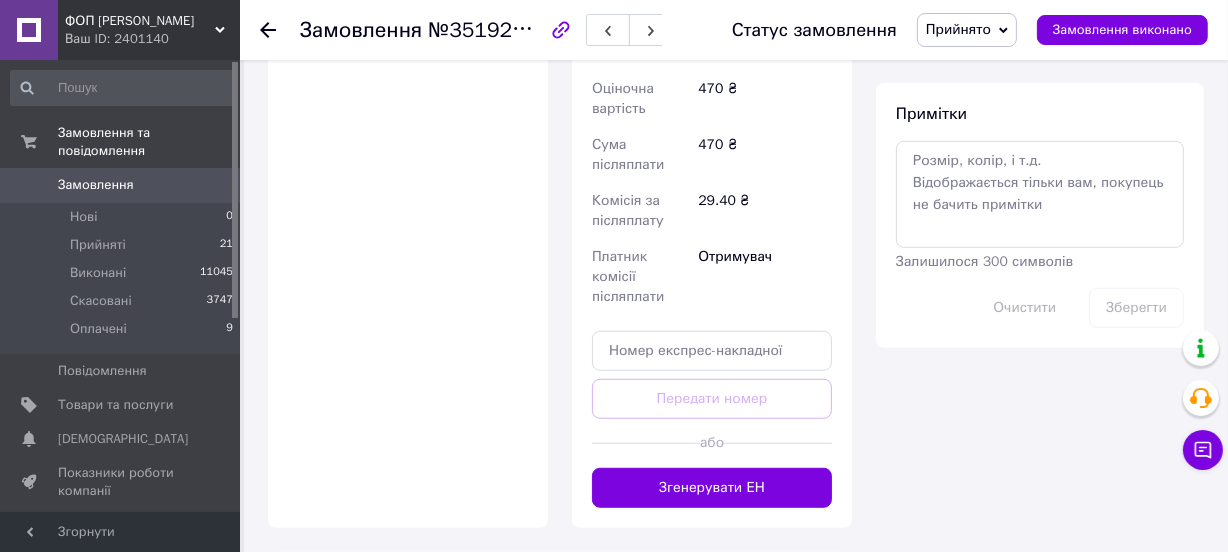 scroll, scrollTop: 1181, scrollLeft: 0, axis: vertical 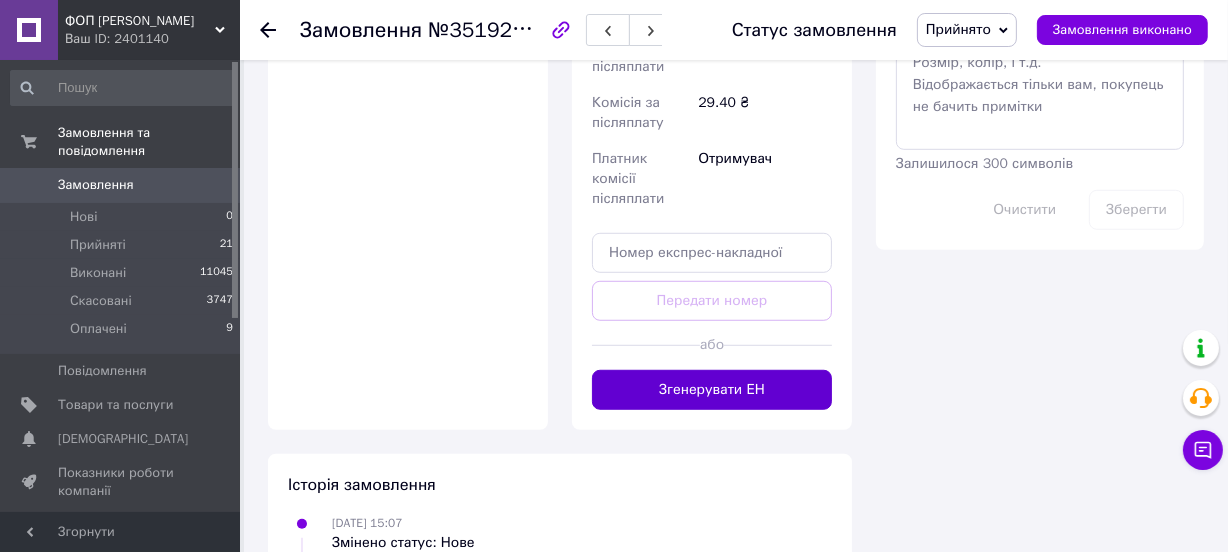 click on "Згенерувати ЕН" at bounding box center [712, 390] 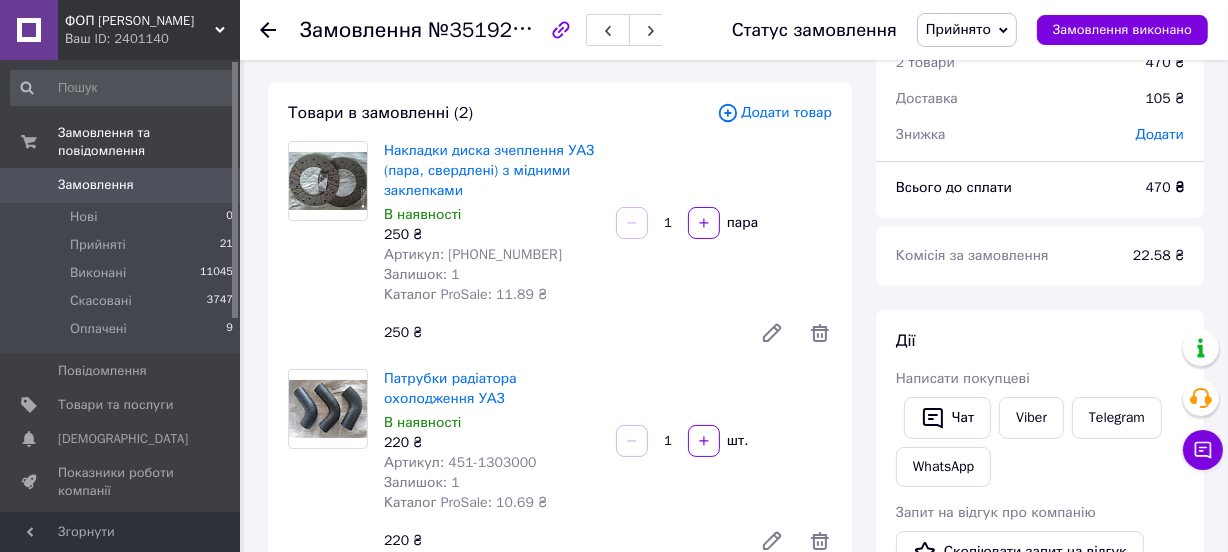 scroll, scrollTop: 0, scrollLeft: 0, axis: both 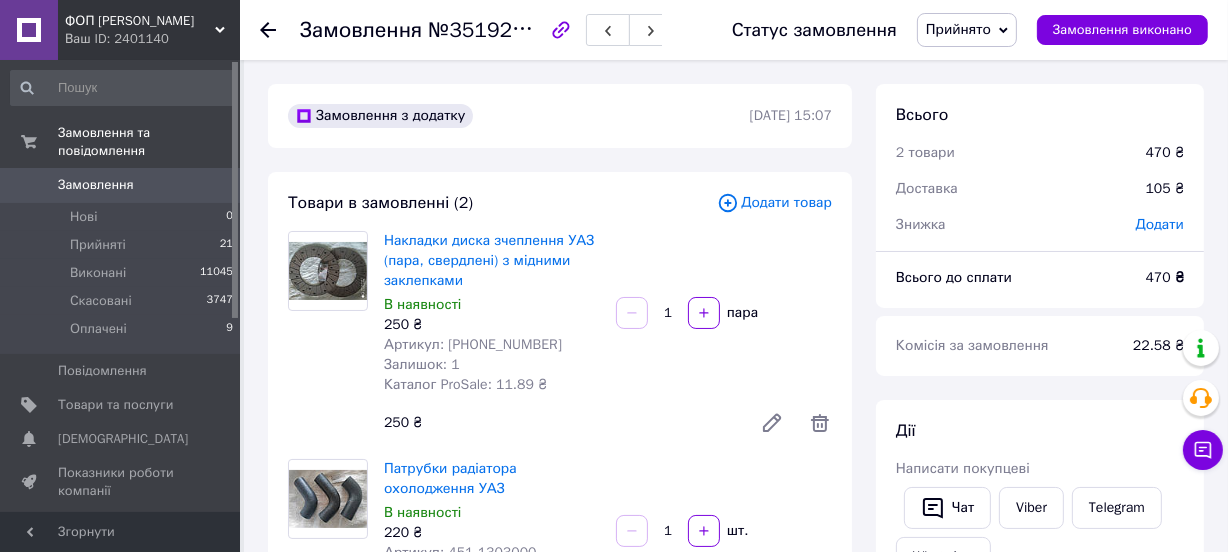 click on "Артикул: 451-1601138-15" at bounding box center (473, 344) 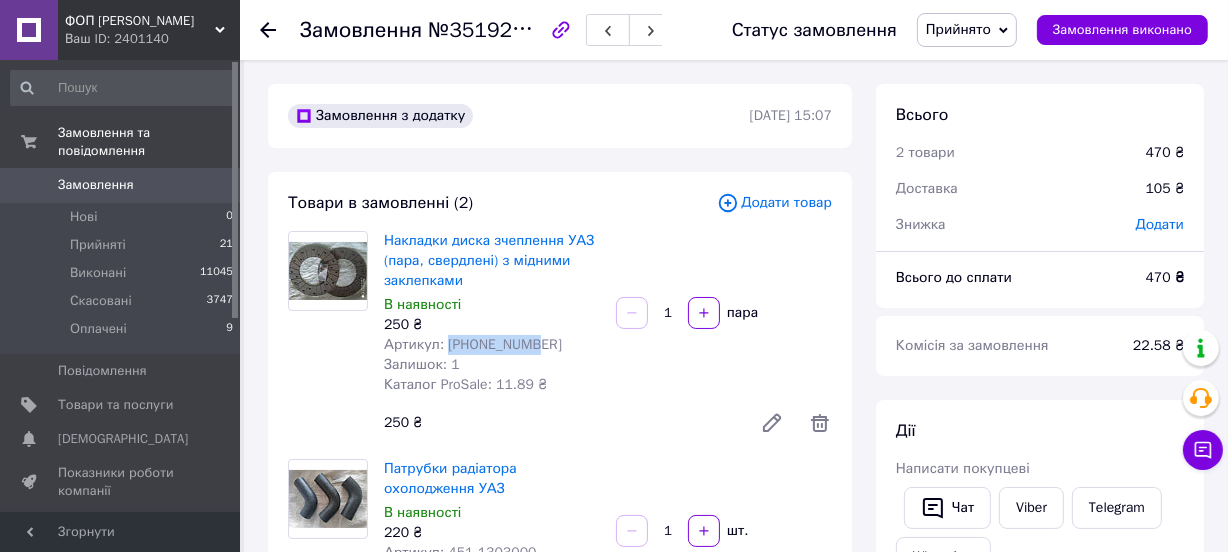 drag, startPoint x: 451, startPoint y: 338, endPoint x: 479, endPoint y: 338, distance: 28 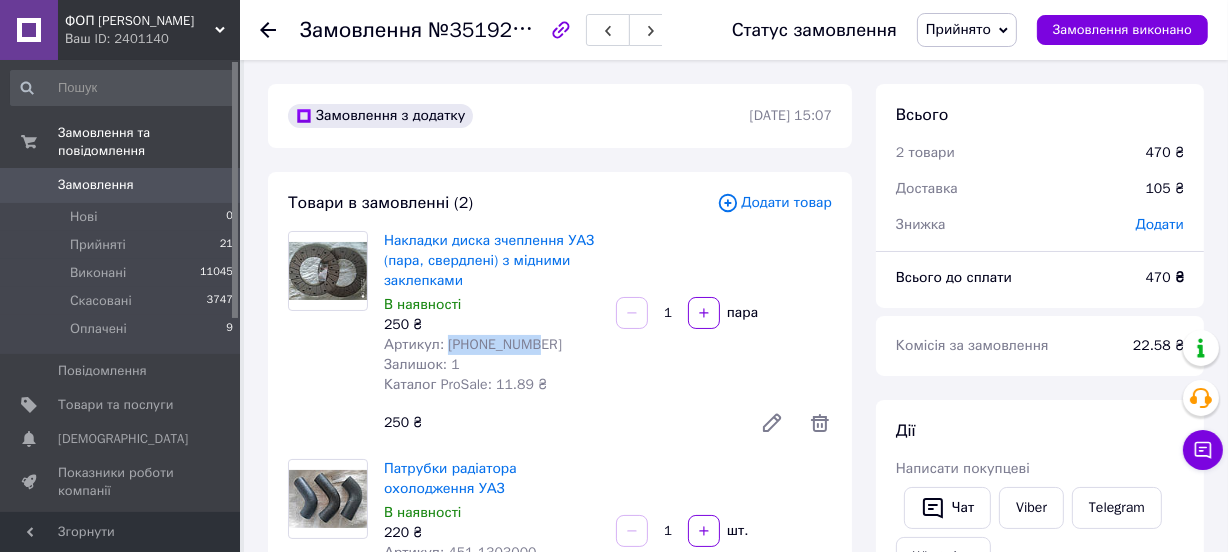 copy on "451-1601138" 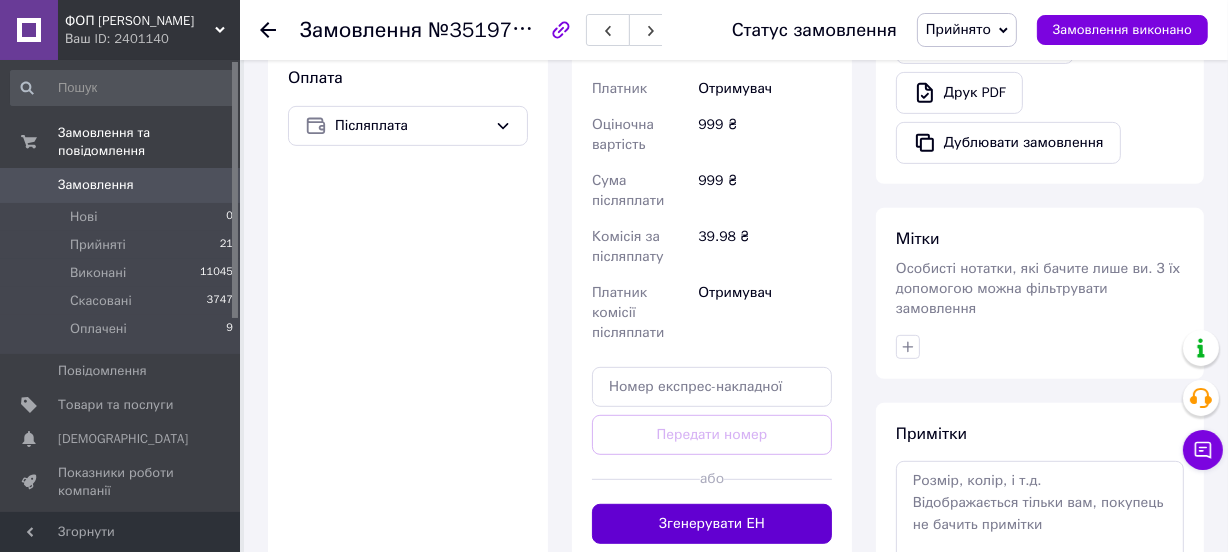 scroll, scrollTop: 818, scrollLeft: 0, axis: vertical 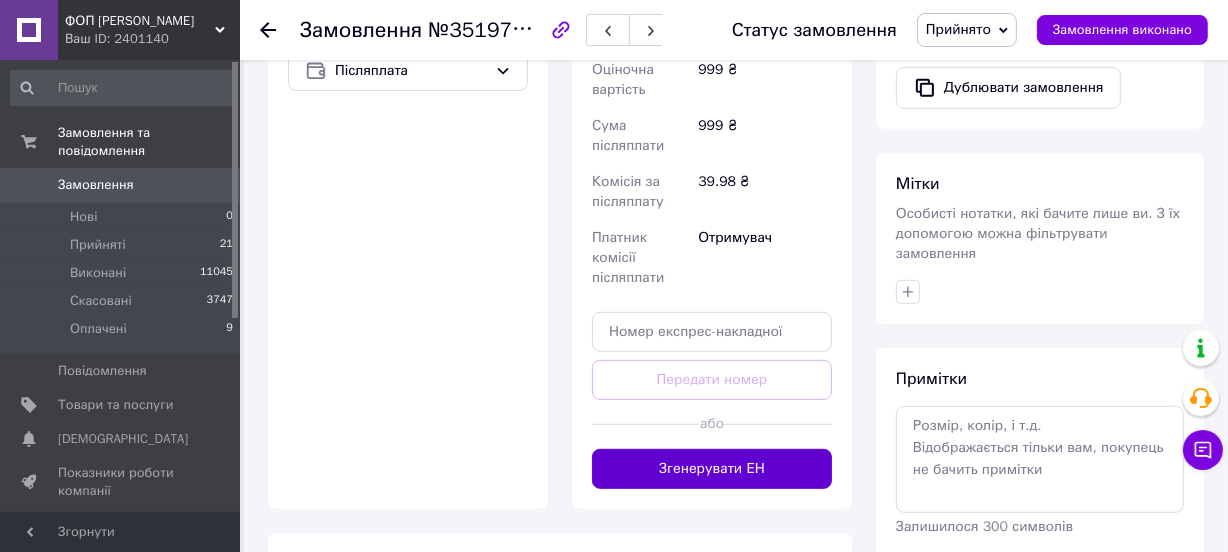 click on "Згенерувати ЕН" at bounding box center (712, 469) 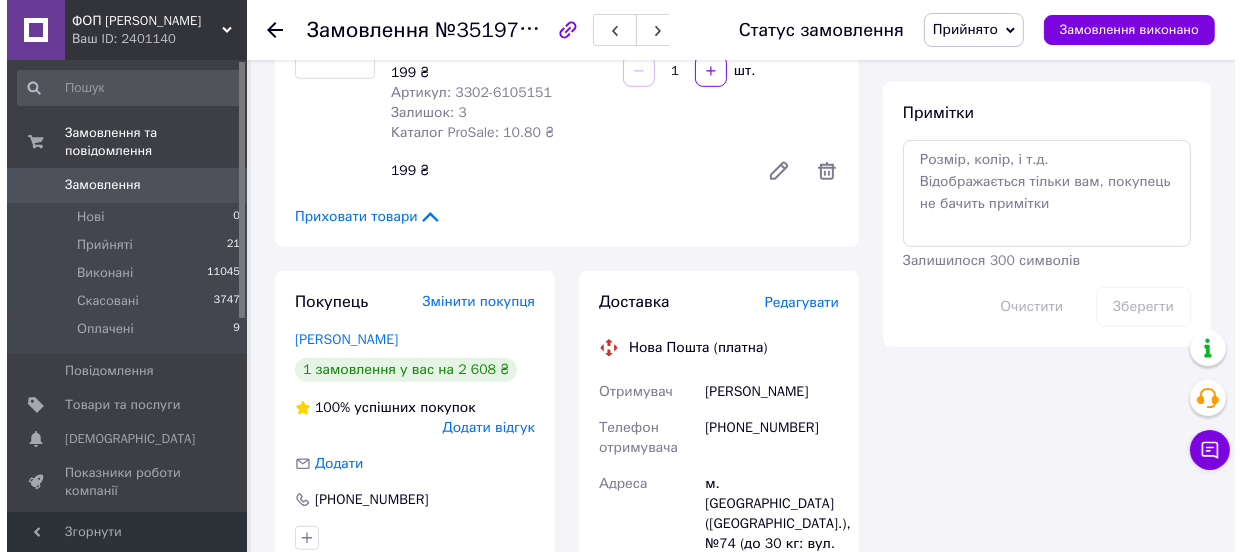 scroll, scrollTop: 1090, scrollLeft: 0, axis: vertical 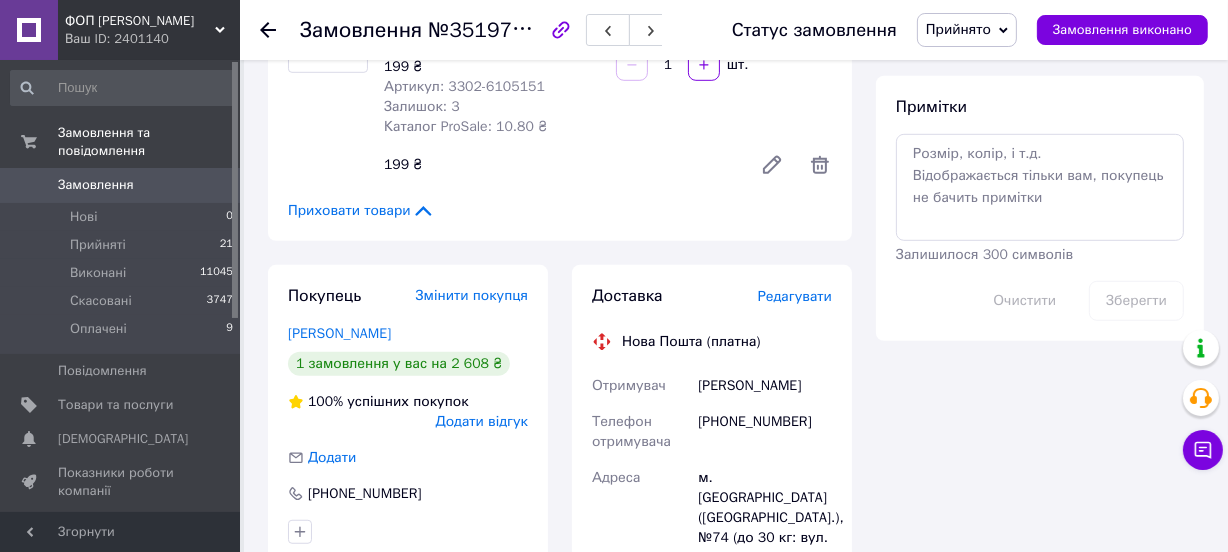 click on "Редагувати" at bounding box center (795, 296) 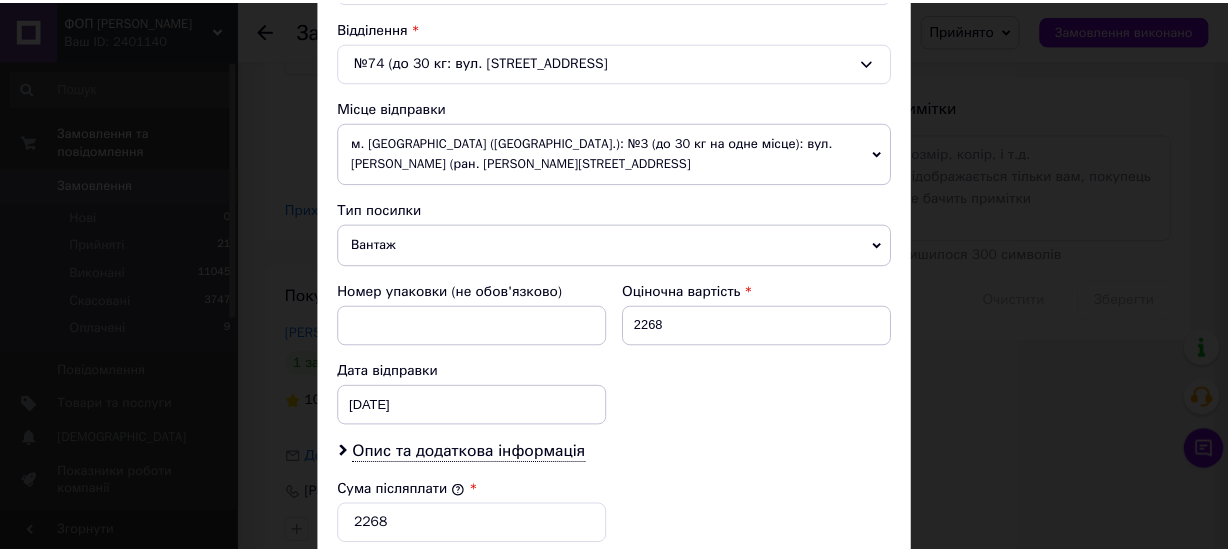 scroll, scrollTop: 990, scrollLeft: 0, axis: vertical 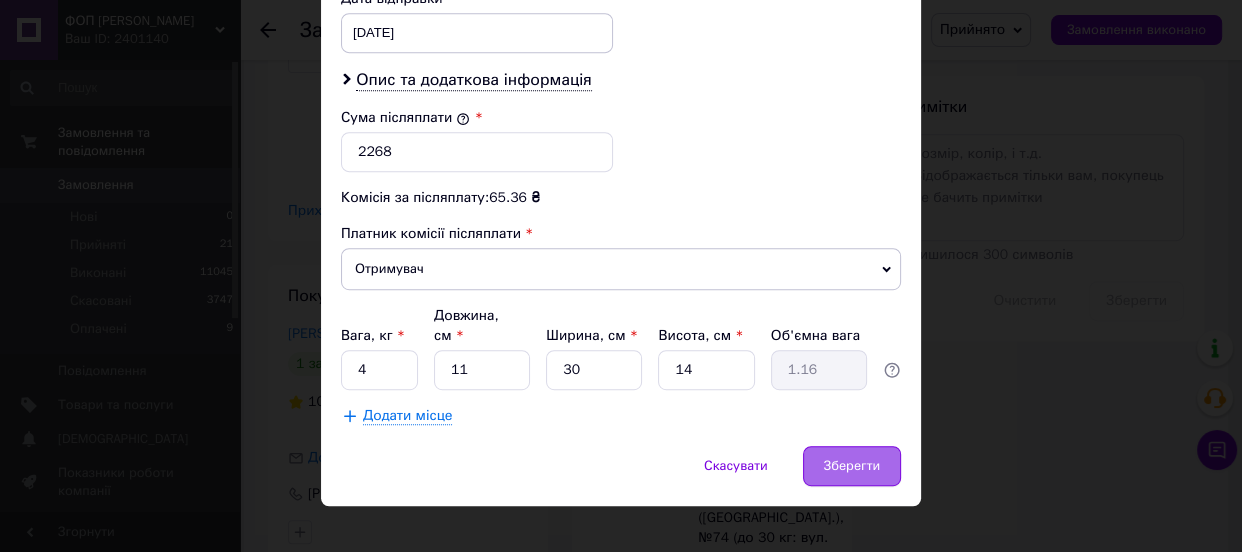click on "Зберегти" at bounding box center [852, 466] 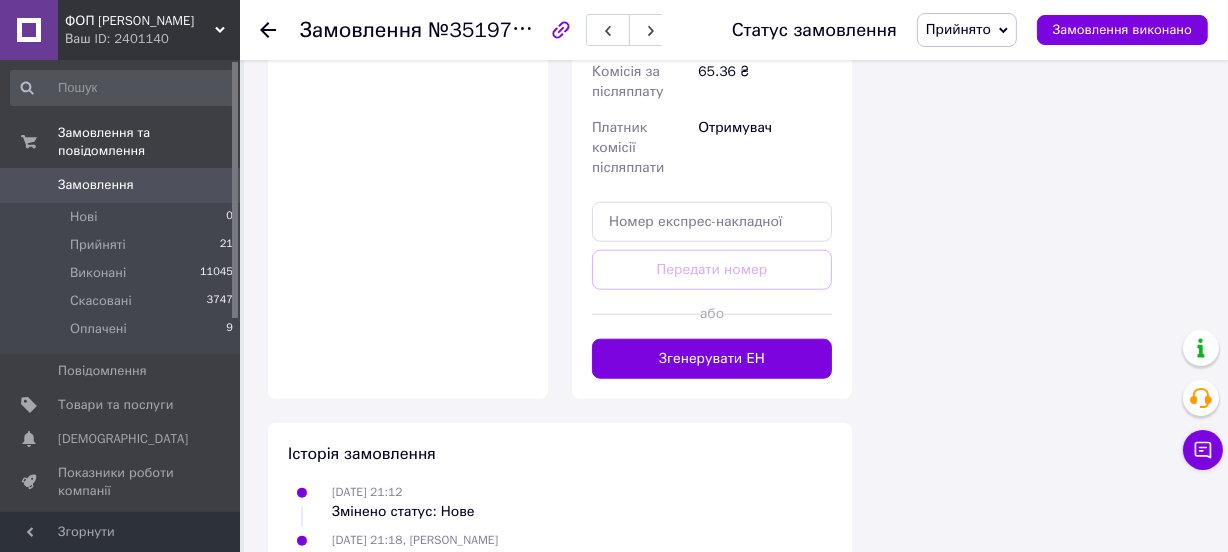 scroll, scrollTop: 1818, scrollLeft: 0, axis: vertical 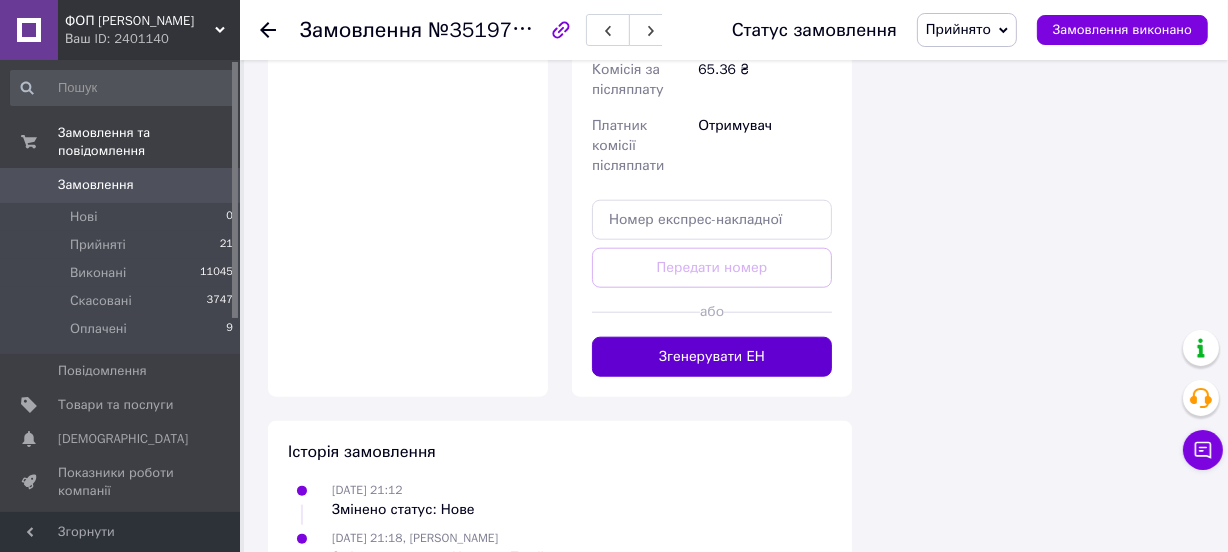 click on "Згенерувати ЕН" at bounding box center (712, 357) 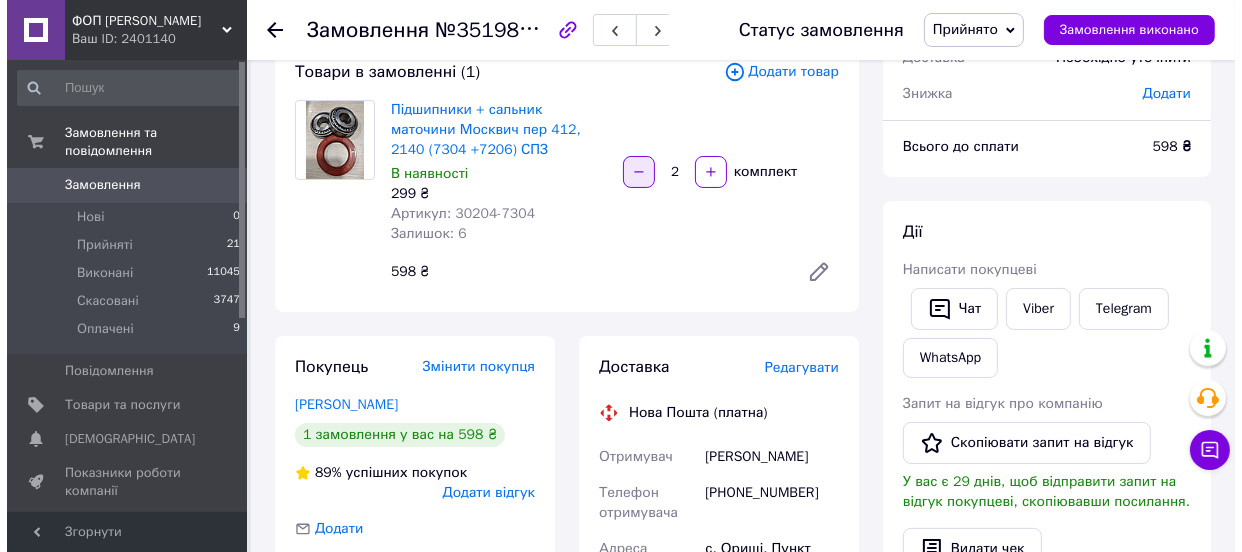 scroll, scrollTop: 272, scrollLeft: 0, axis: vertical 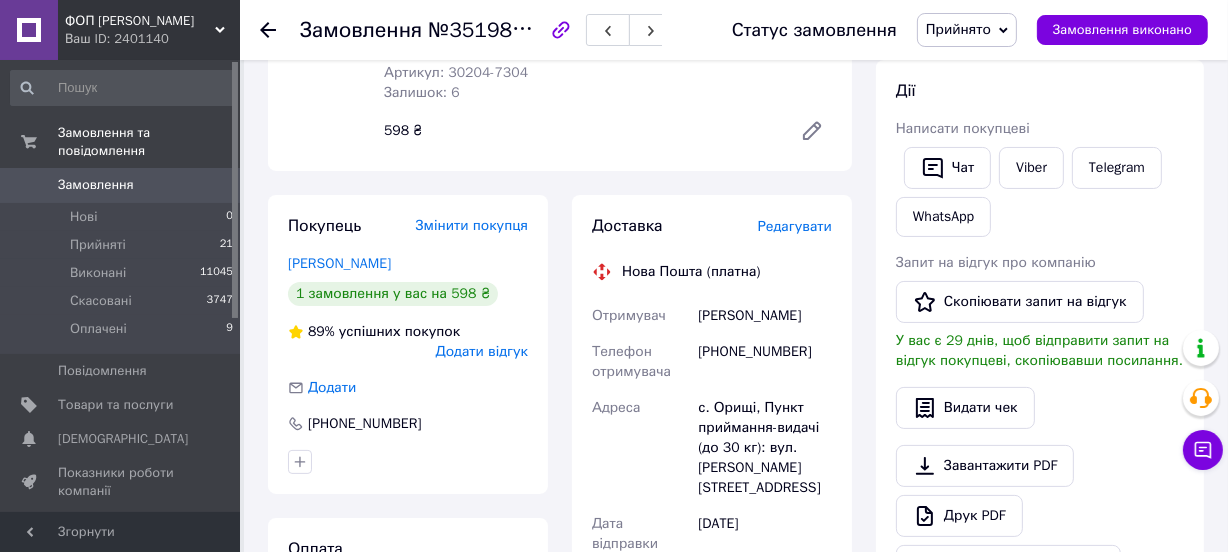 click on "Редагувати" at bounding box center (795, 226) 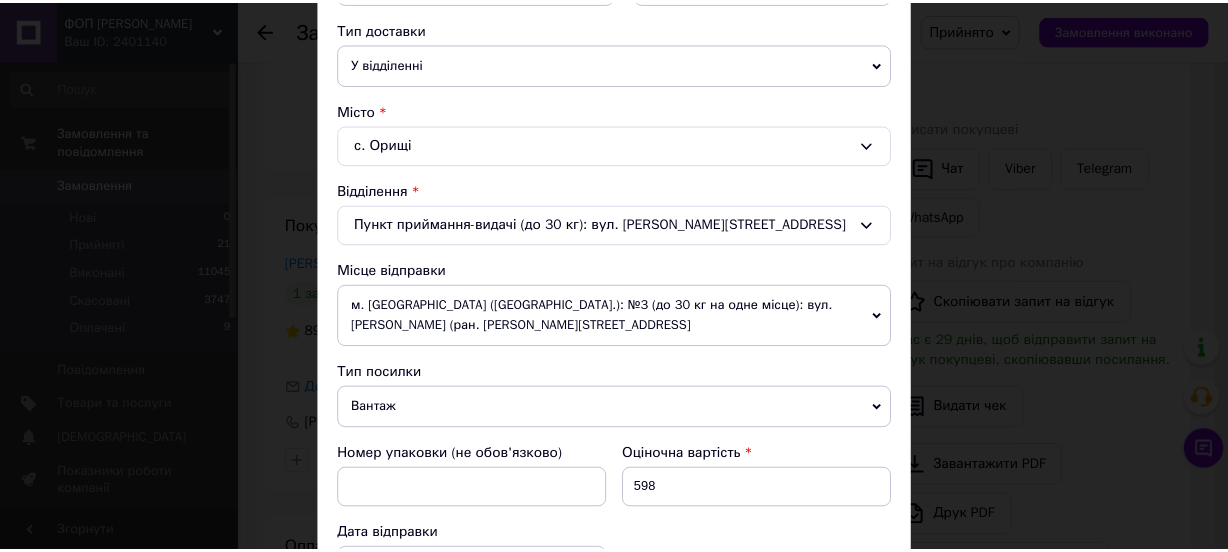 scroll, scrollTop: 990, scrollLeft: 0, axis: vertical 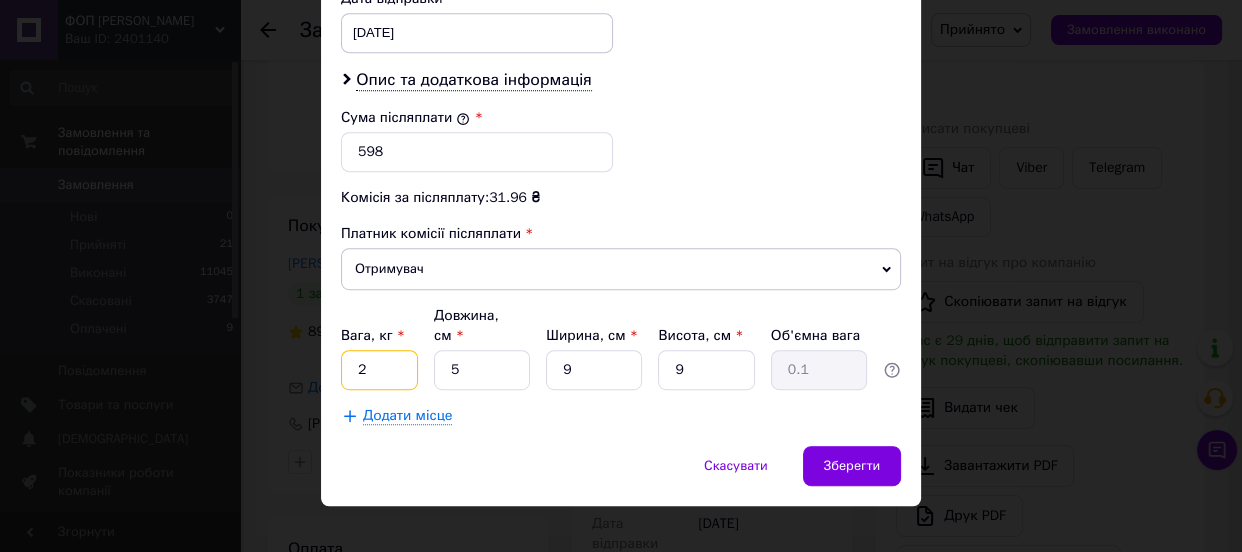 click on "2" at bounding box center (379, 370) 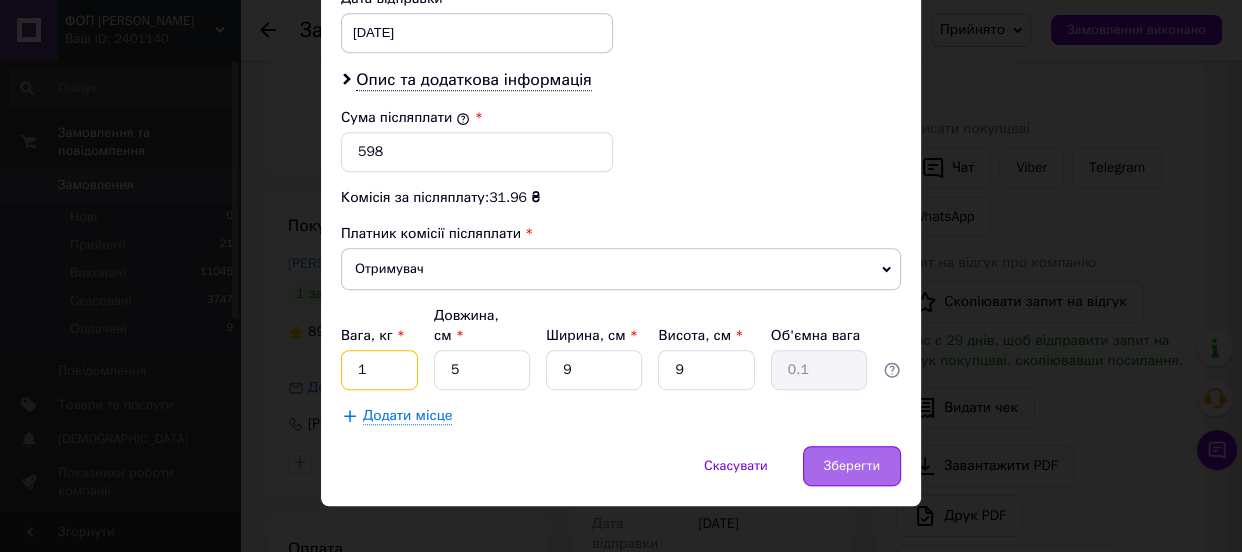 type on "1" 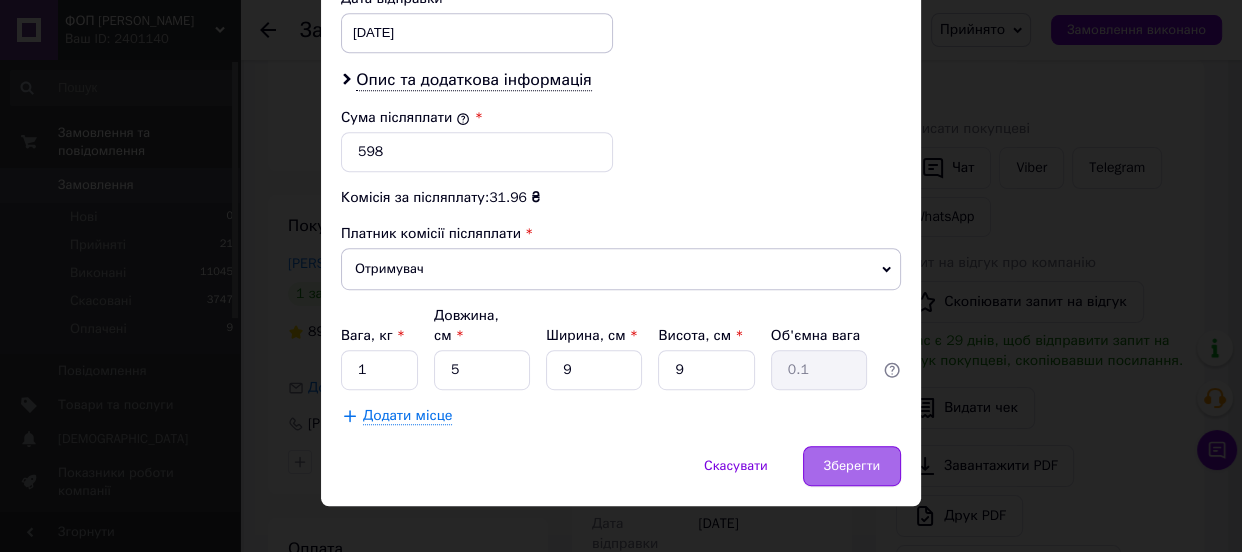 click on "Зберегти" at bounding box center (852, 466) 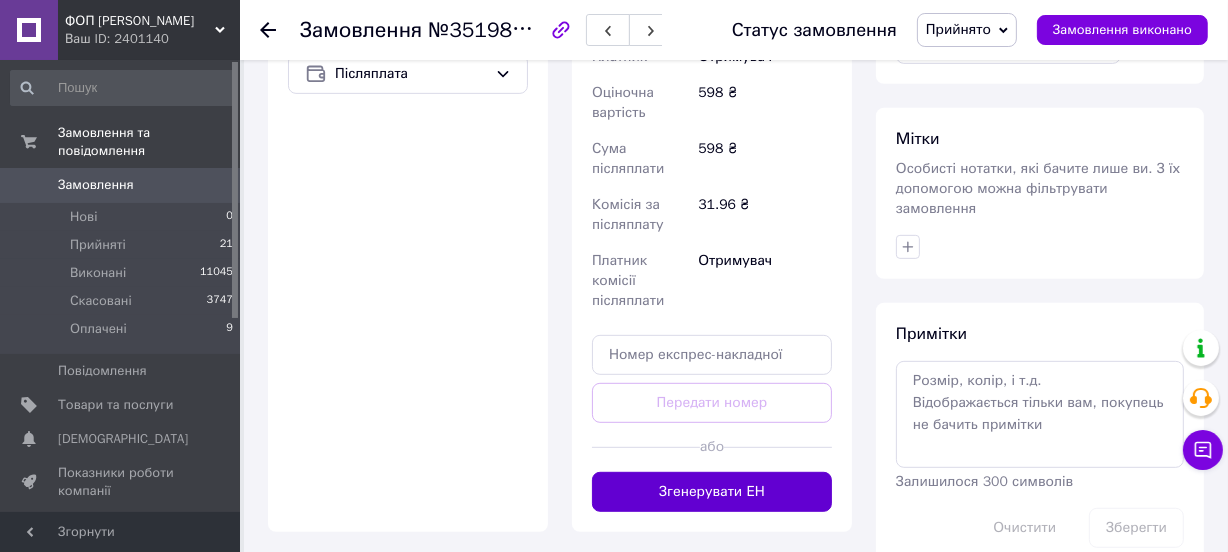 scroll, scrollTop: 818, scrollLeft: 0, axis: vertical 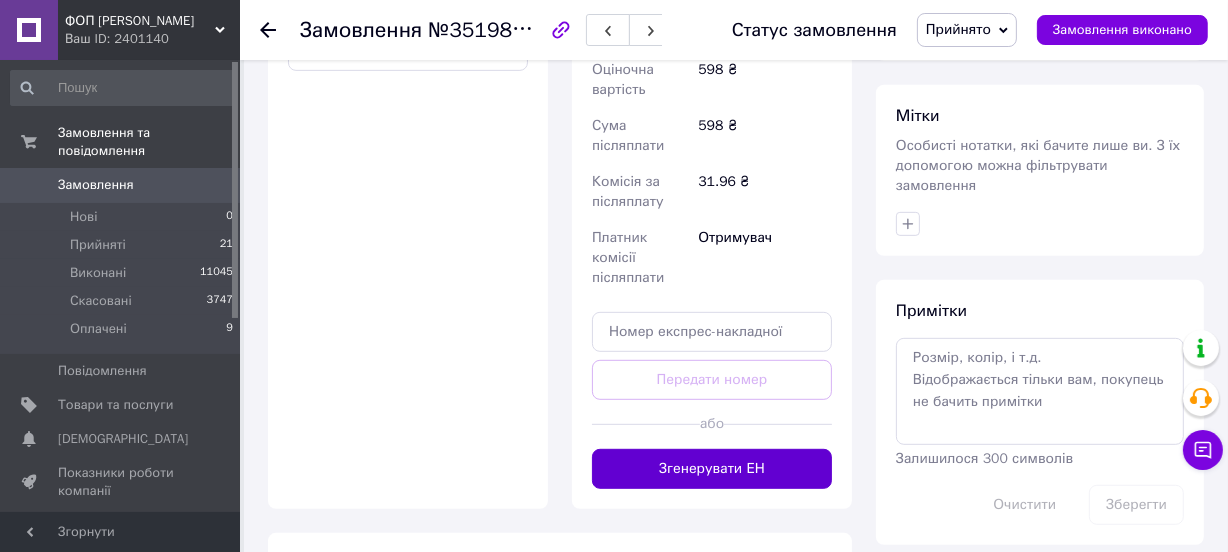 click on "Згенерувати ЕН" at bounding box center [712, 469] 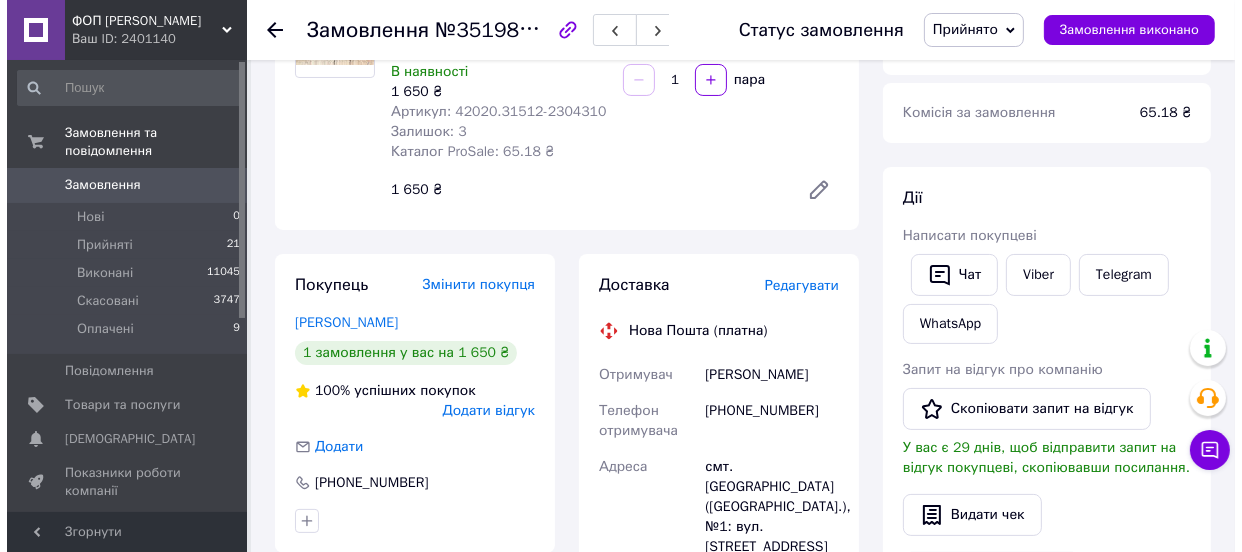 scroll, scrollTop: 272, scrollLeft: 0, axis: vertical 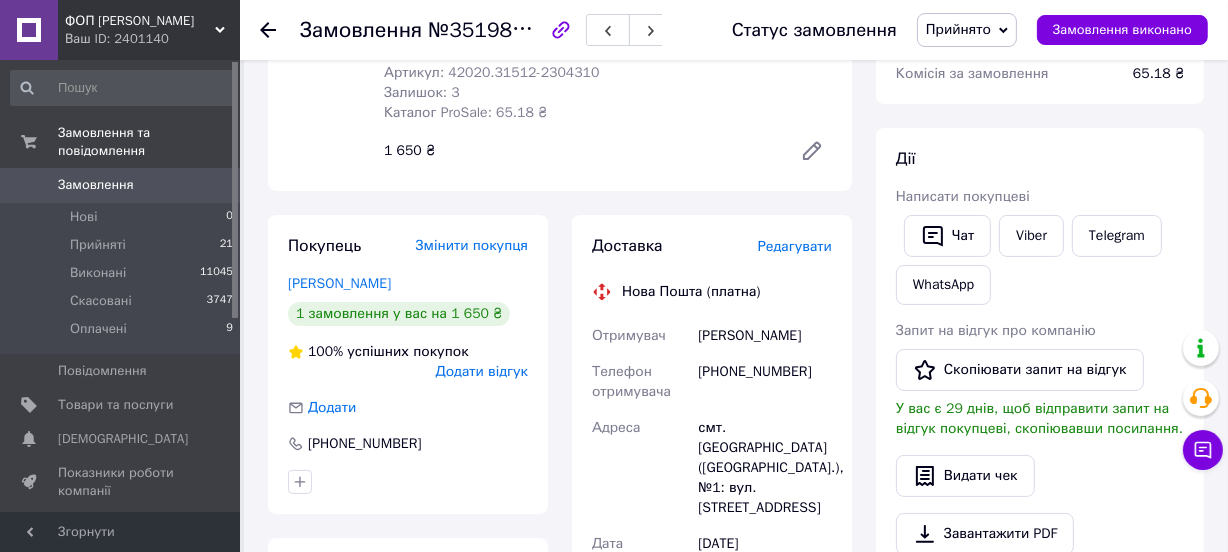 click on "Доставка Редагувати Нова Пошта (платна) Отримувач [PERSON_NAME] Телефон отримувача [PHONE_NUMBER] [GEOGRAPHIC_DATA] смт. [GEOGRAPHIC_DATA] ([GEOGRAPHIC_DATA].), №1: вул. Героїв Майдану, 60 Дата відправки [DATE] Платник Отримувач Оціночна вартість 1 650 ₴ Сума післяплати 1 650 ₴ Комісія за післяплату 53 ₴ Платник комісії післяплати Отримувач Передати номер або Згенерувати ЕН" at bounding box center (712, 645) 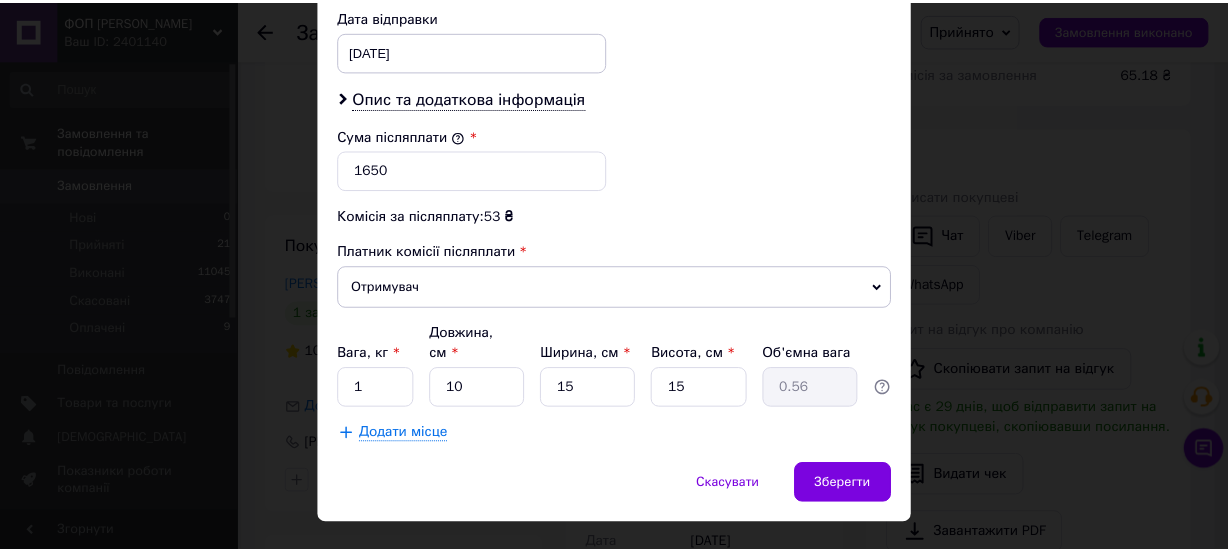 scroll, scrollTop: 990, scrollLeft: 0, axis: vertical 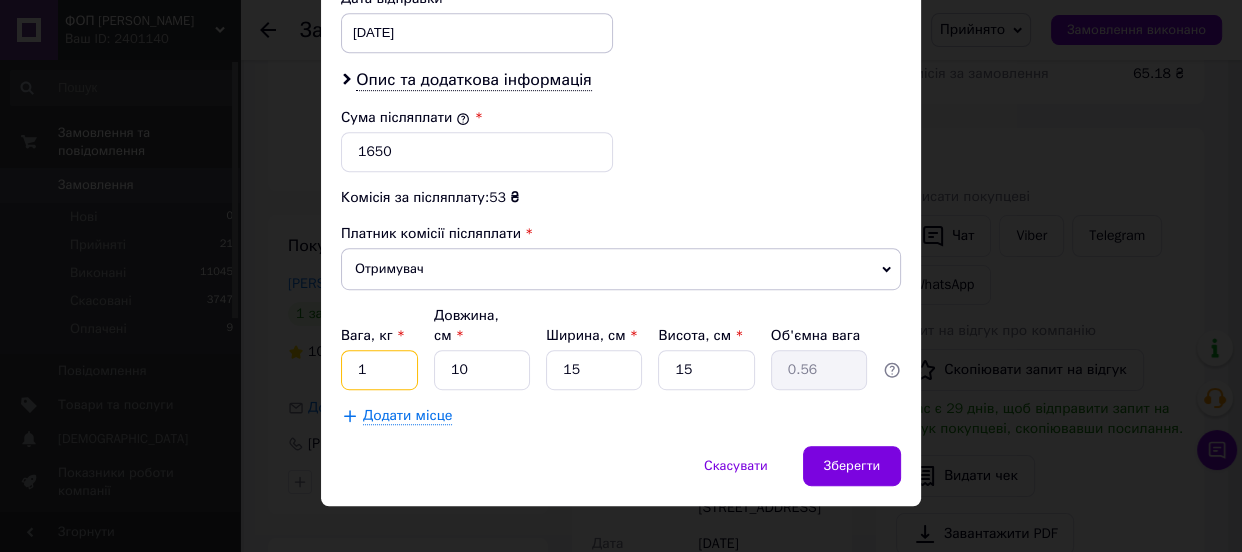 click on "1" at bounding box center (379, 370) 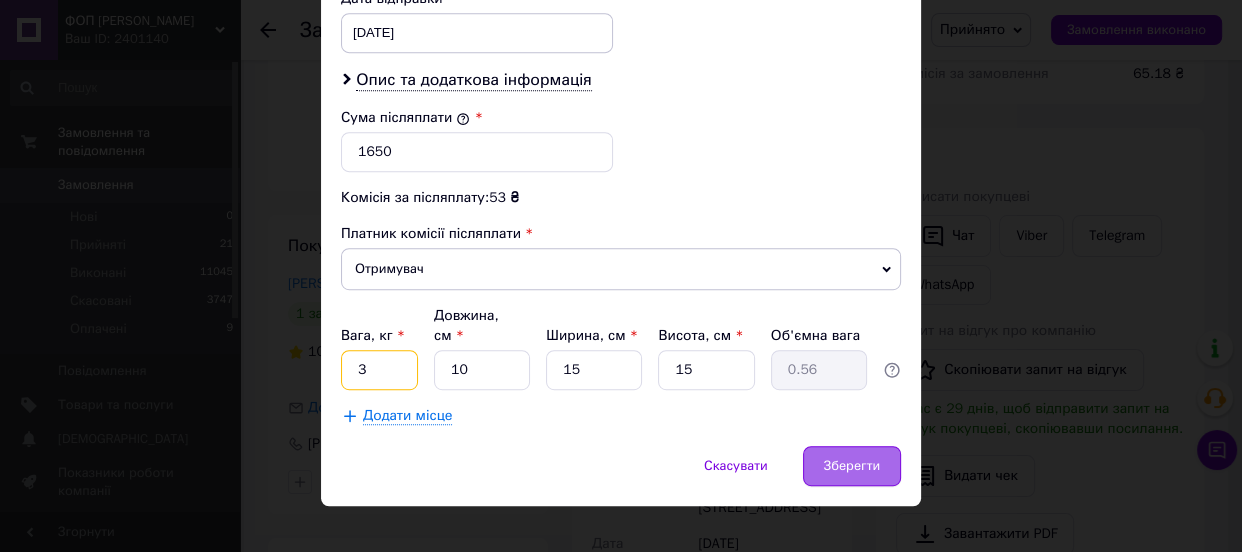type on "3" 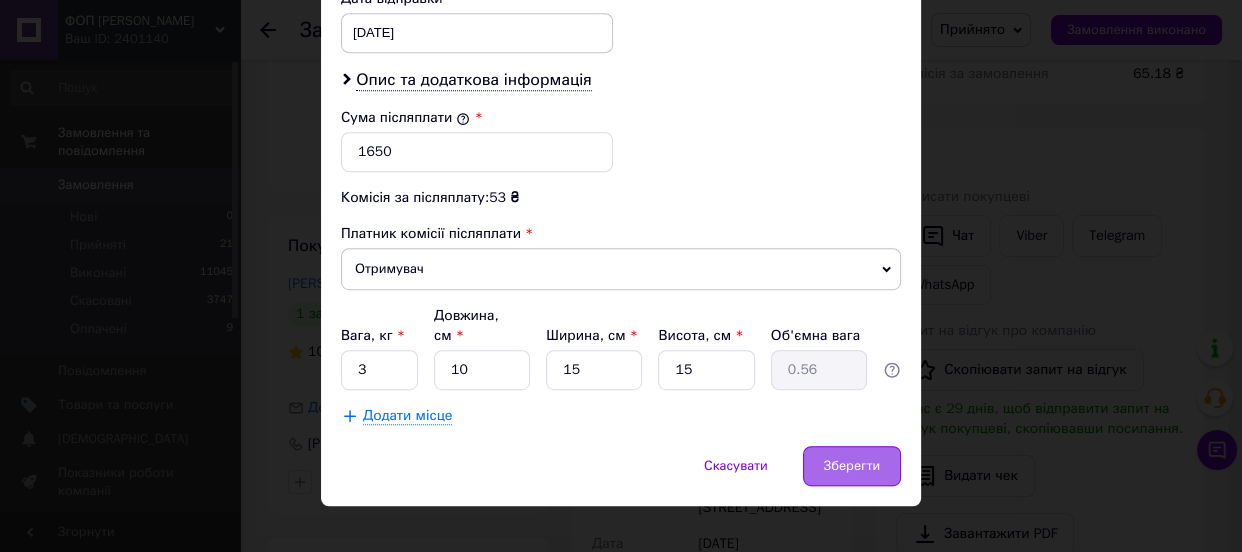click on "Зберегти" at bounding box center [852, 466] 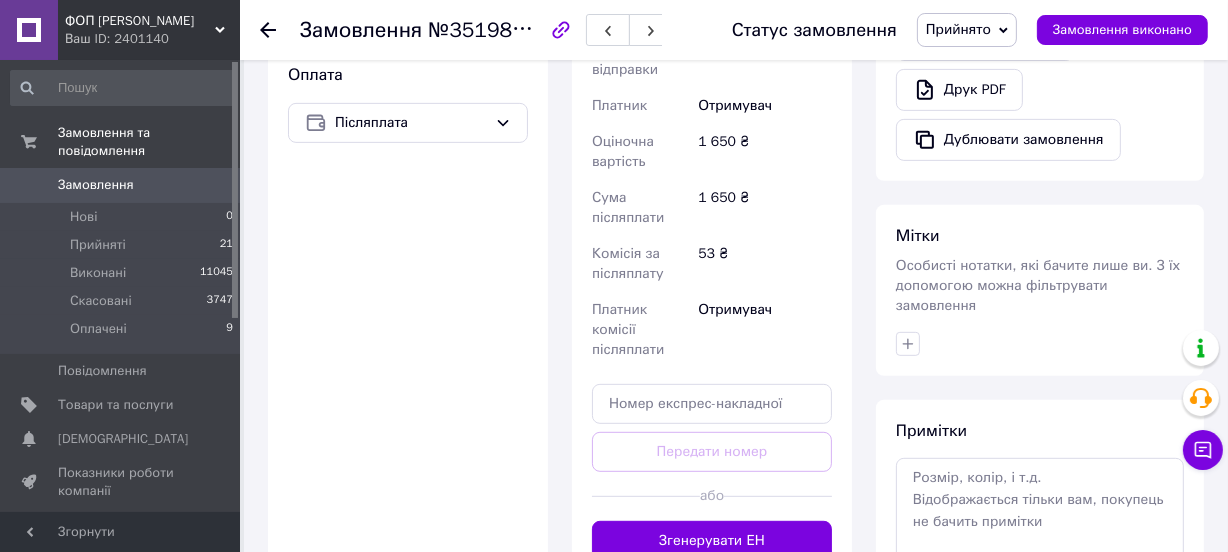 scroll, scrollTop: 818, scrollLeft: 0, axis: vertical 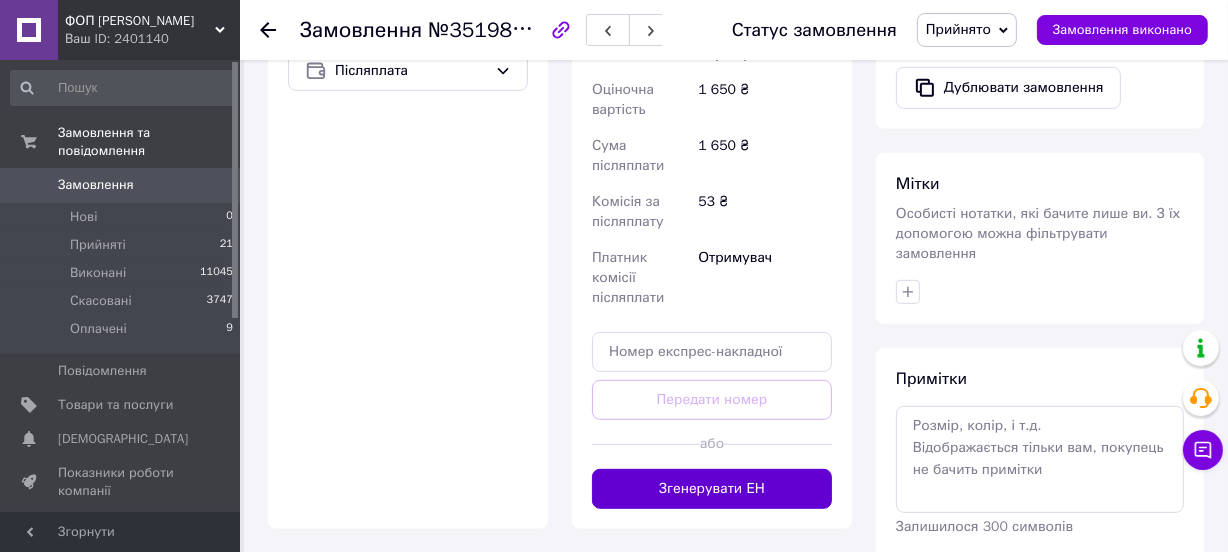 click on "Згенерувати ЕН" at bounding box center (712, 489) 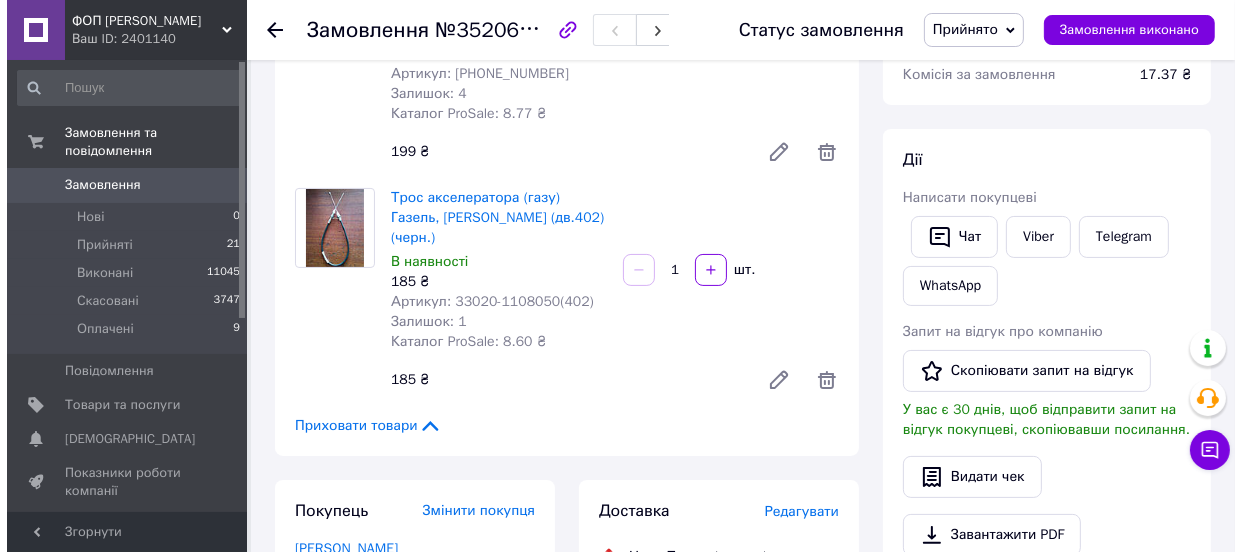 scroll, scrollTop: 272, scrollLeft: 0, axis: vertical 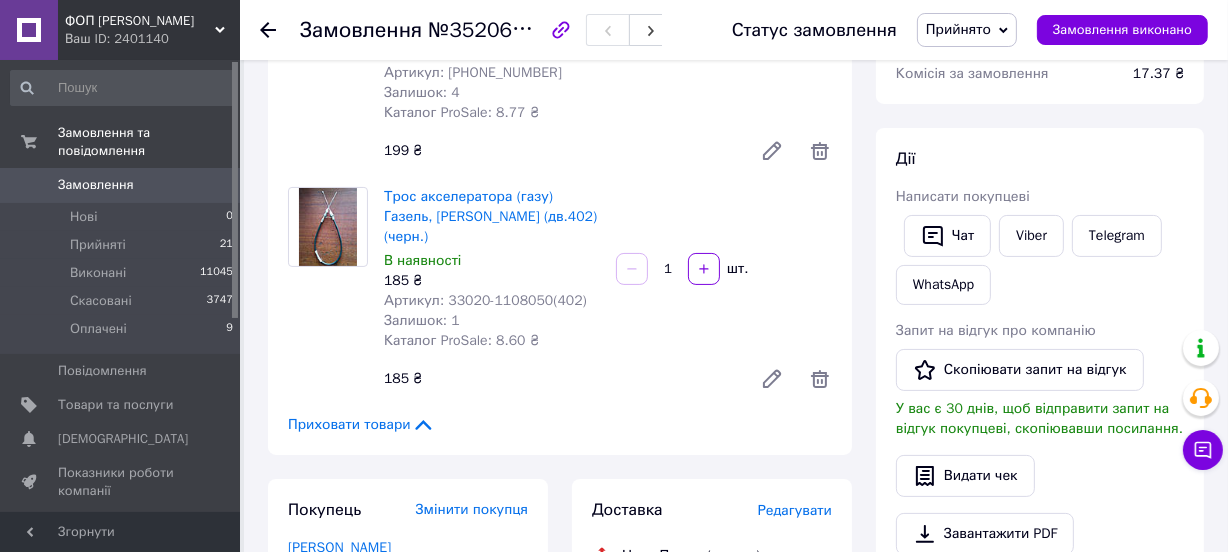 click on "Редагувати" at bounding box center (795, 510) 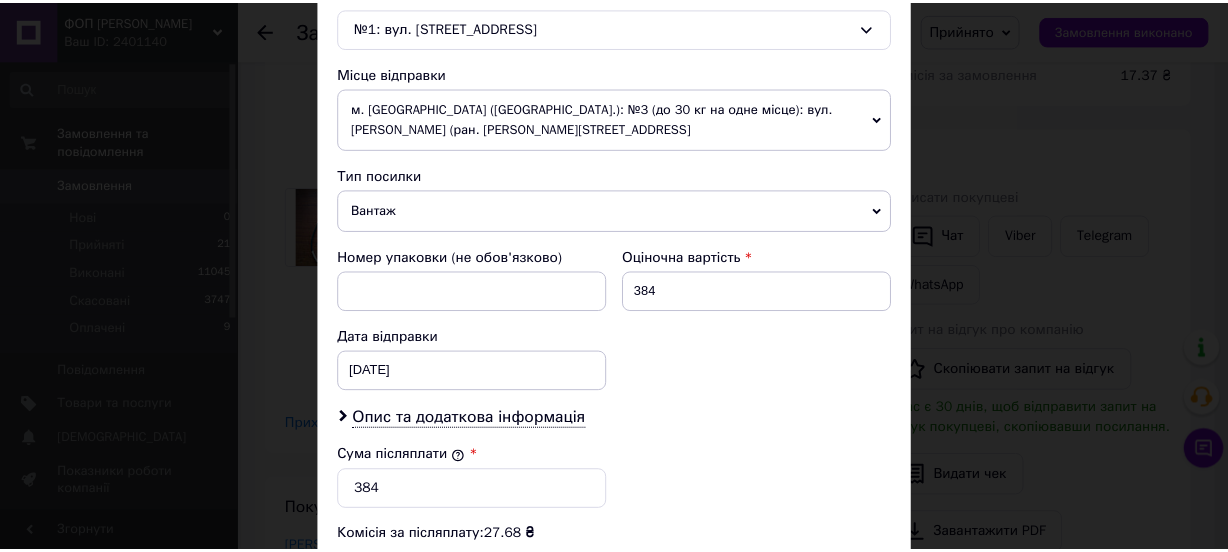 scroll, scrollTop: 1000, scrollLeft: 0, axis: vertical 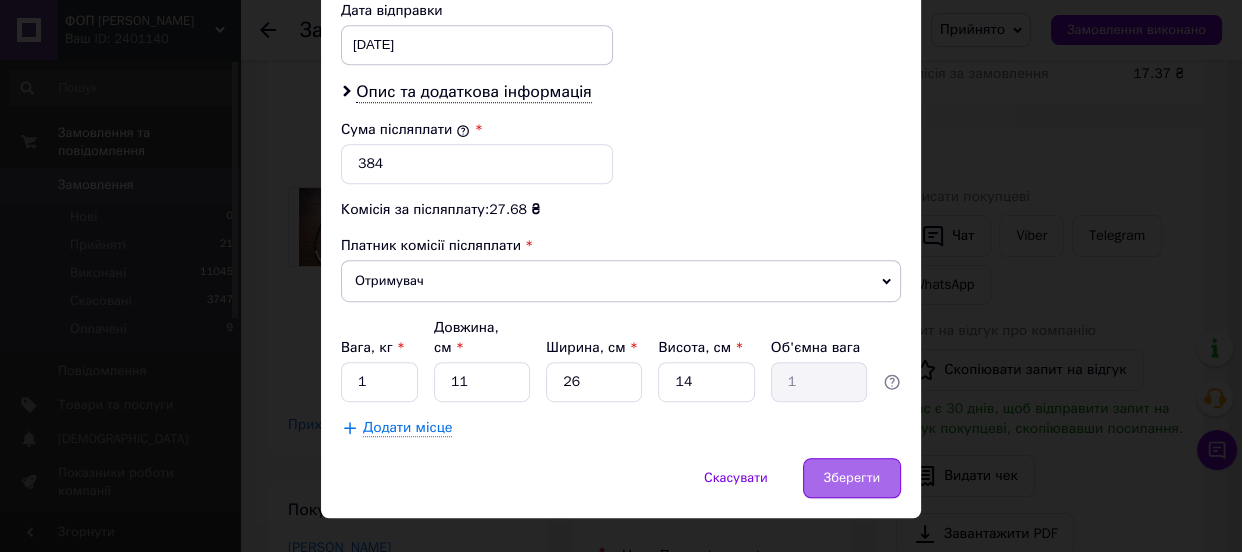 click on "Зберегти" at bounding box center (852, 478) 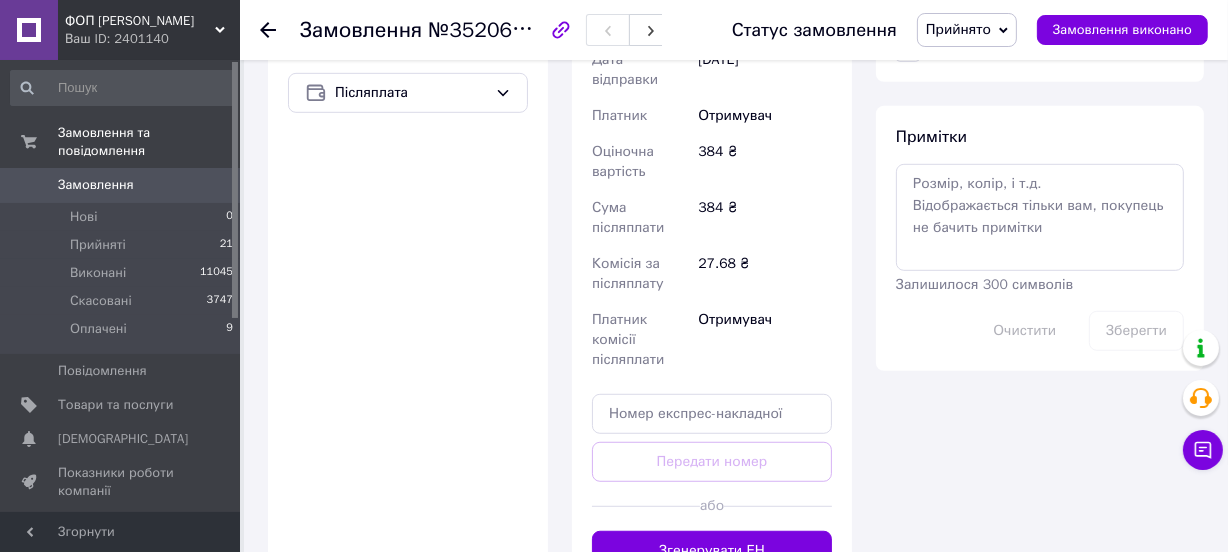 scroll, scrollTop: 1090, scrollLeft: 0, axis: vertical 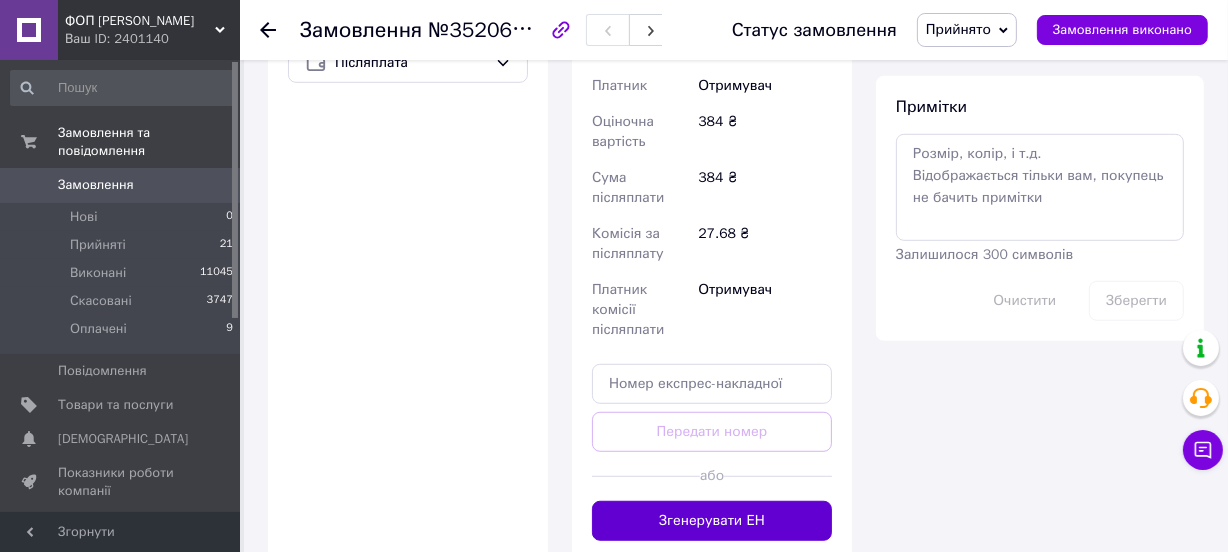 click on "Згенерувати ЕН" at bounding box center [712, 521] 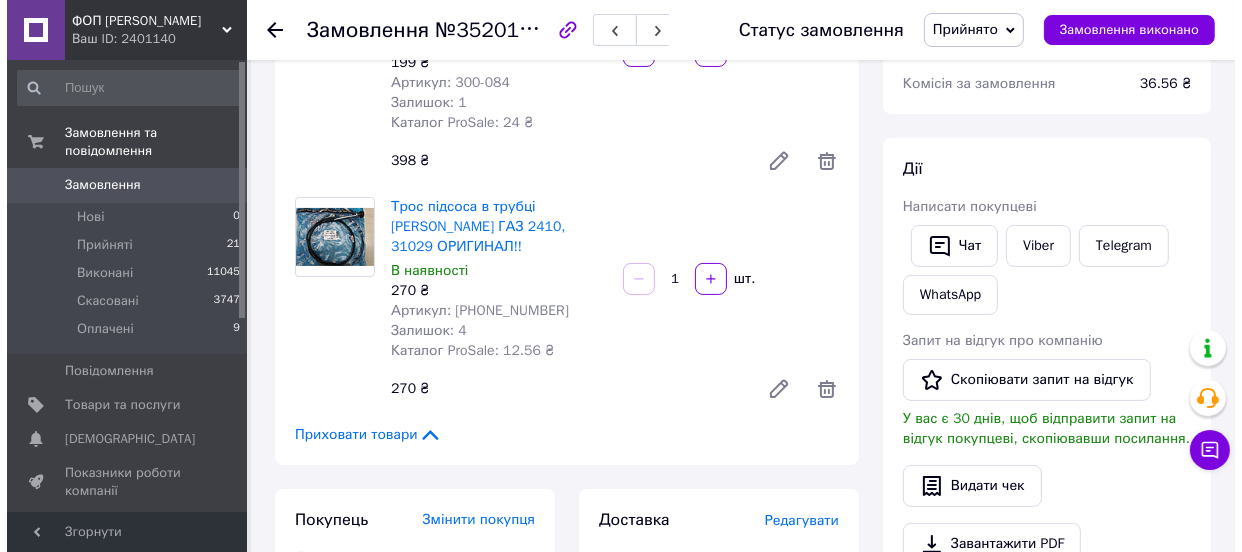 scroll, scrollTop: 272, scrollLeft: 0, axis: vertical 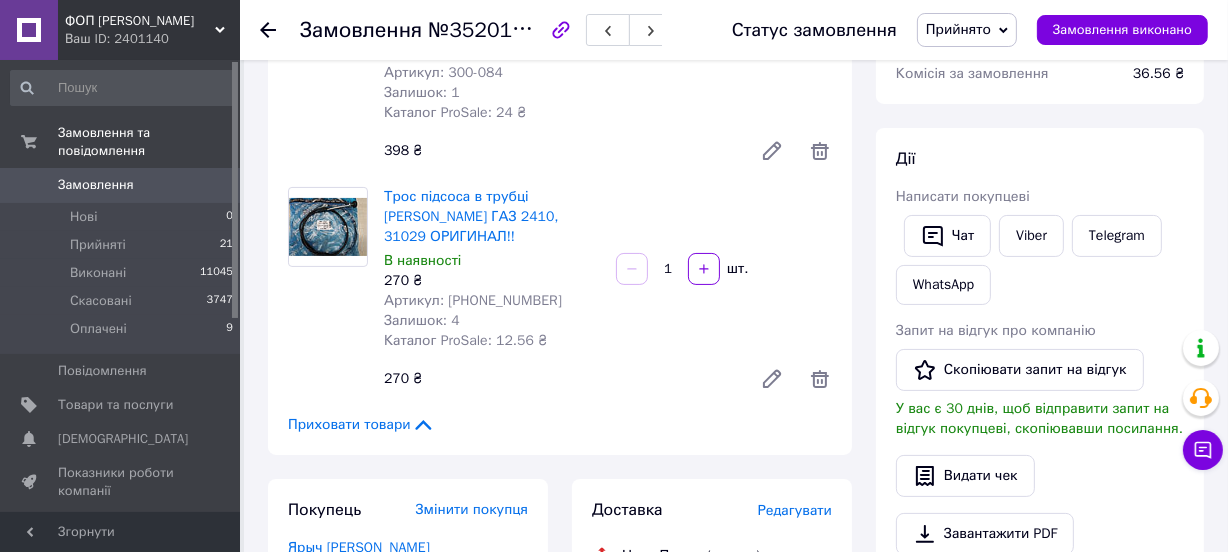 click on "Редагувати" at bounding box center (795, 510) 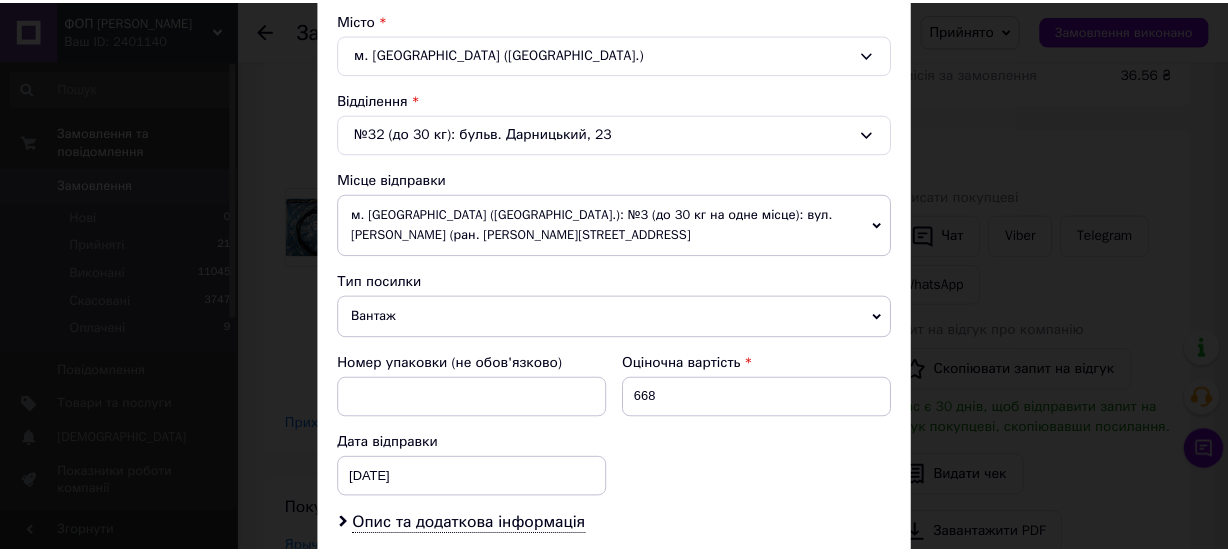 scroll, scrollTop: 990, scrollLeft: 0, axis: vertical 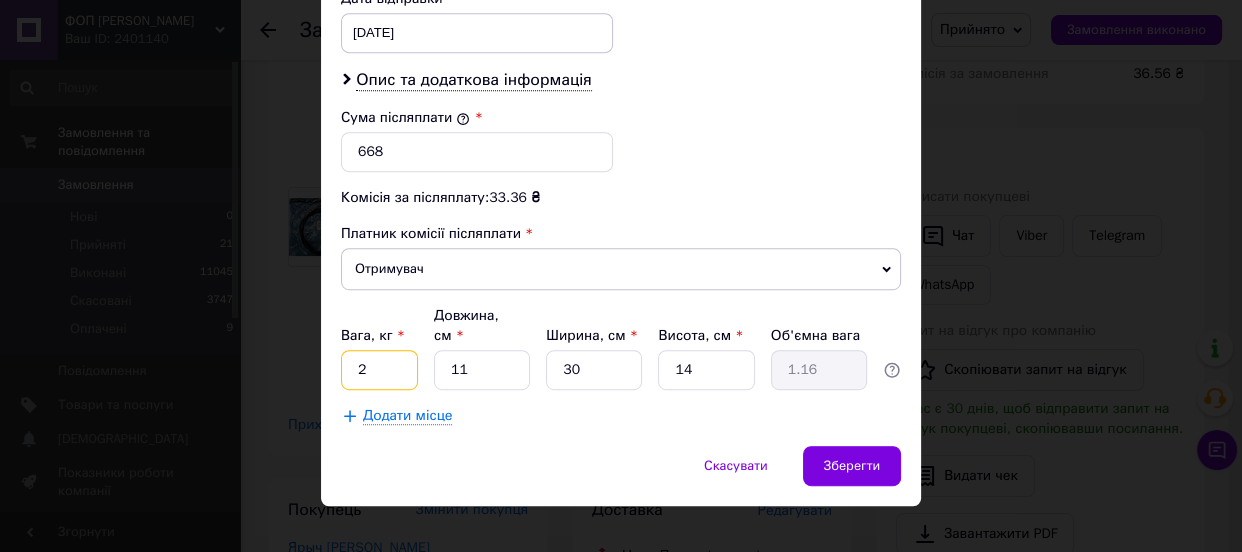 click on "2" at bounding box center [379, 370] 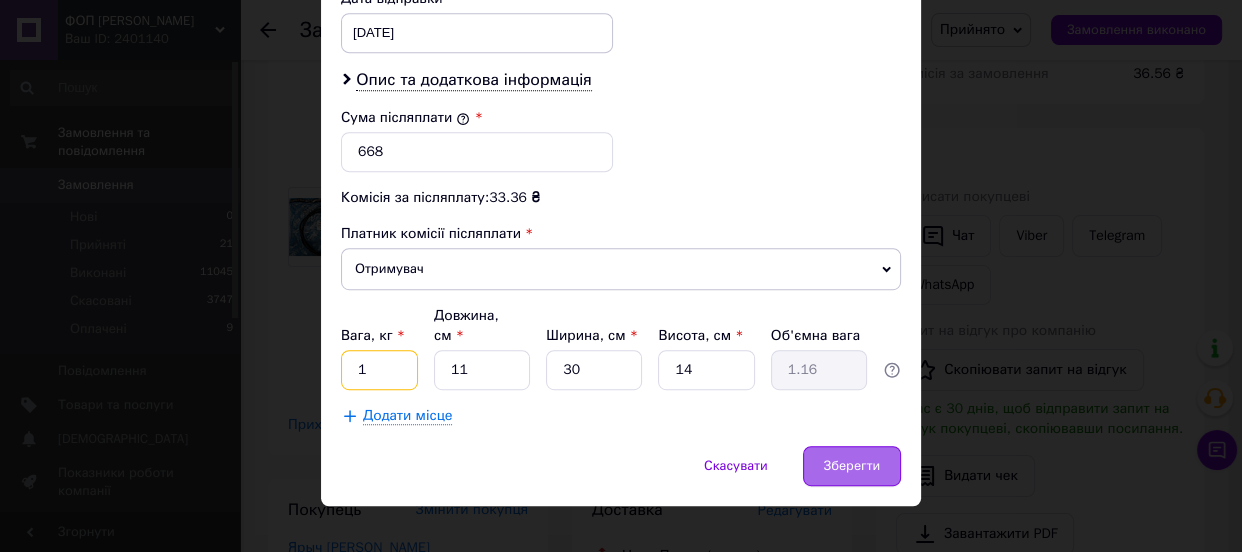 type on "1" 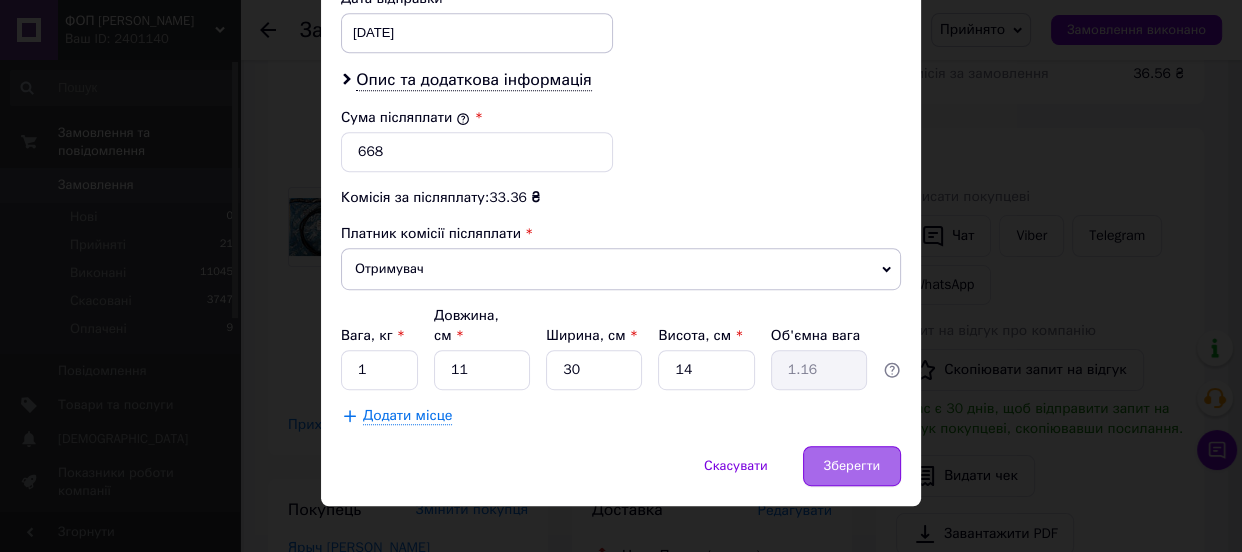 click on "Зберегти" at bounding box center (852, 466) 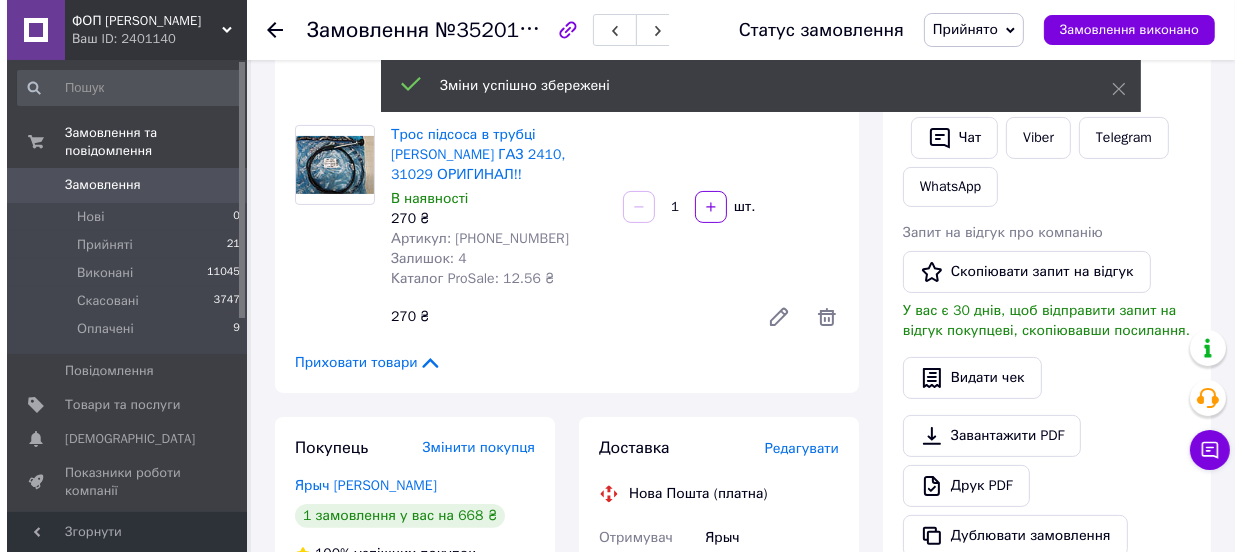 scroll, scrollTop: 363, scrollLeft: 0, axis: vertical 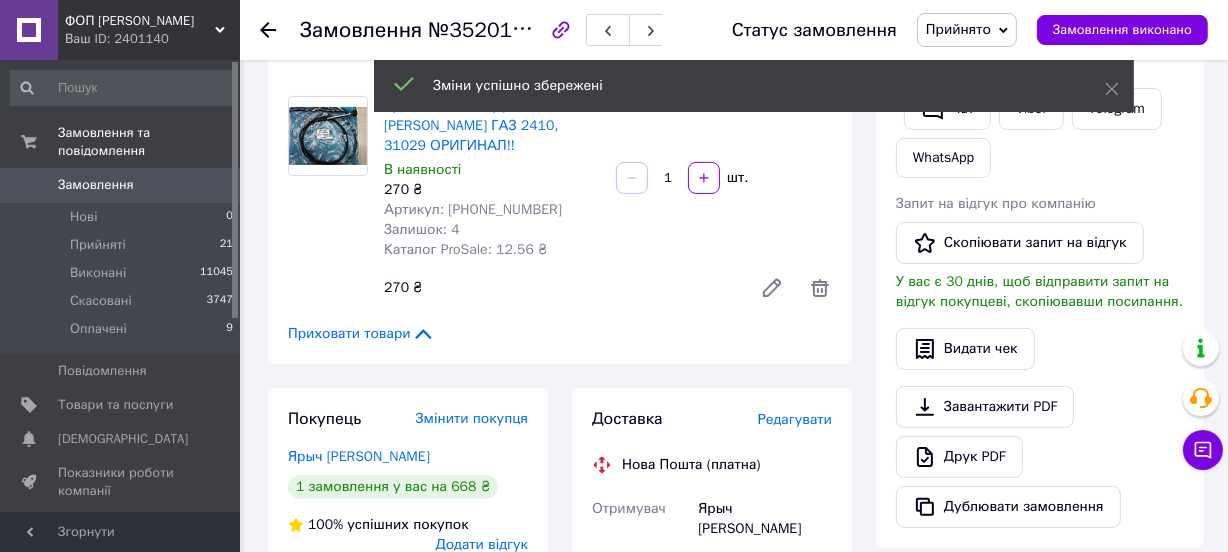 click on "Редагувати" at bounding box center (795, 419) 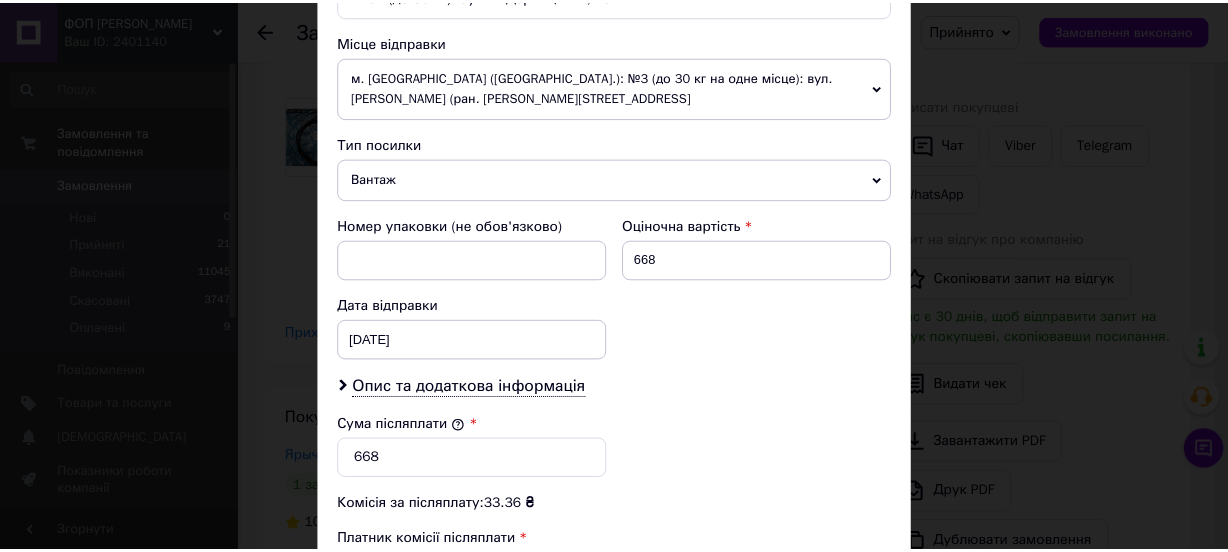 scroll, scrollTop: 909, scrollLeft: 0, axis: vertical 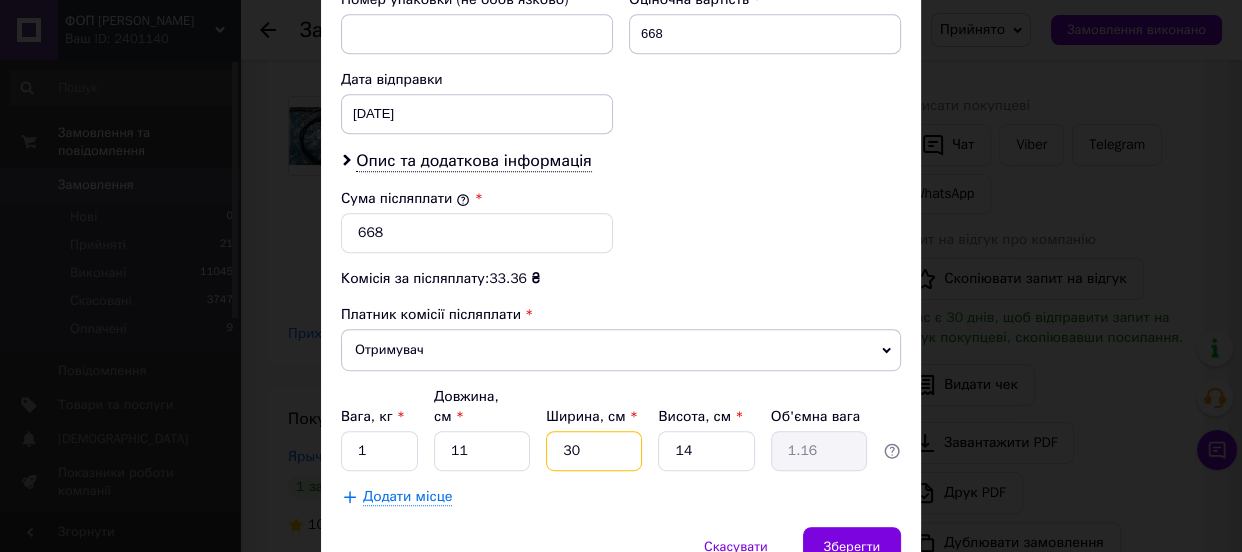 click on "30" at bounding box center [594, 451] 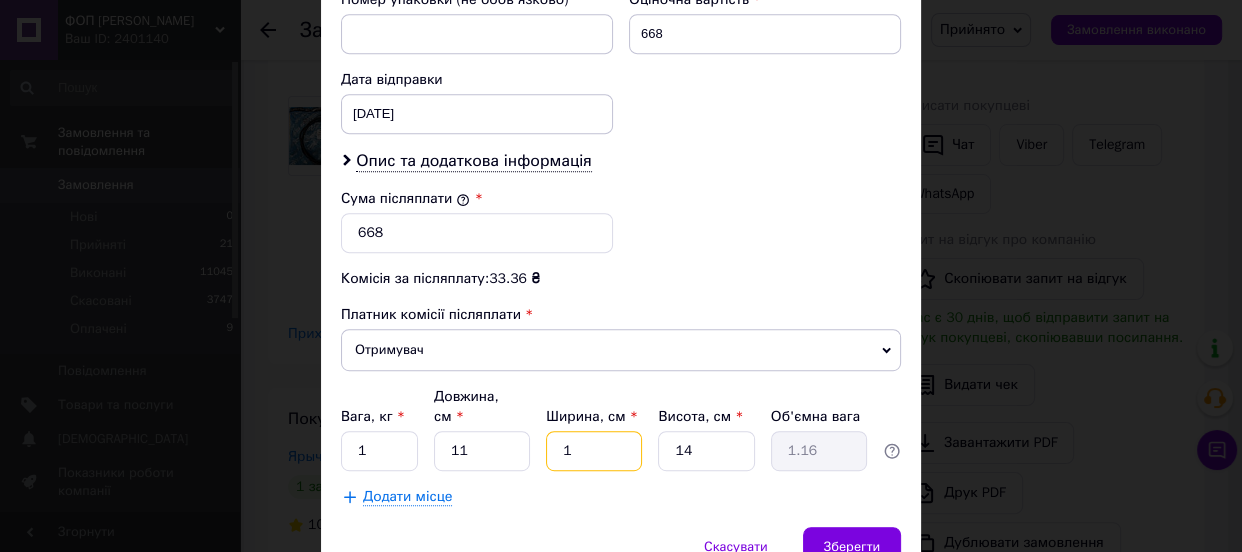 type on "0.1" 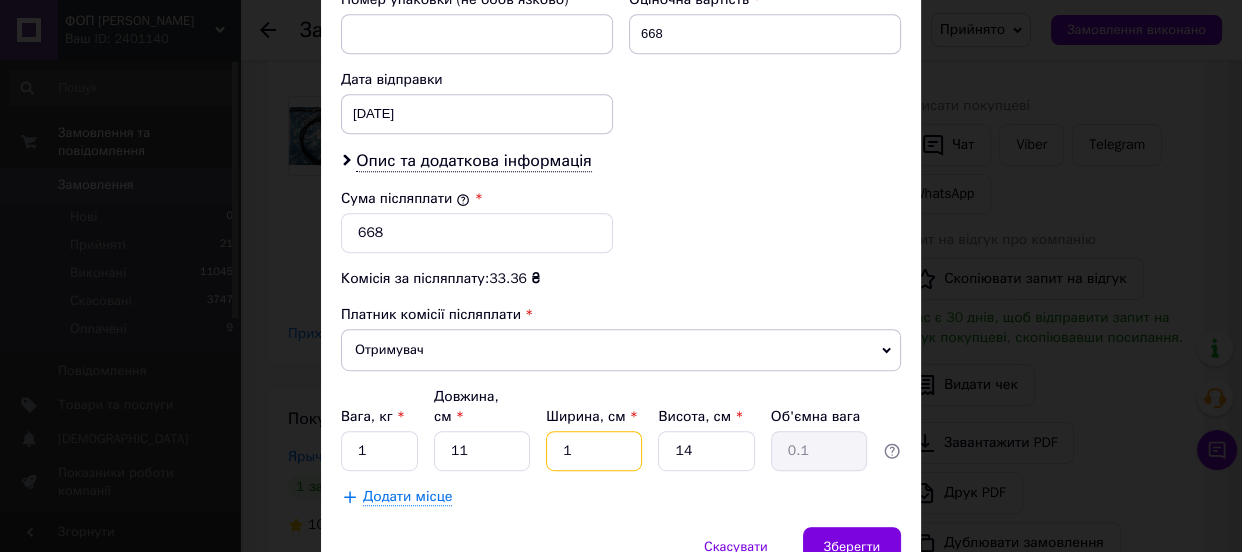 type on "11" 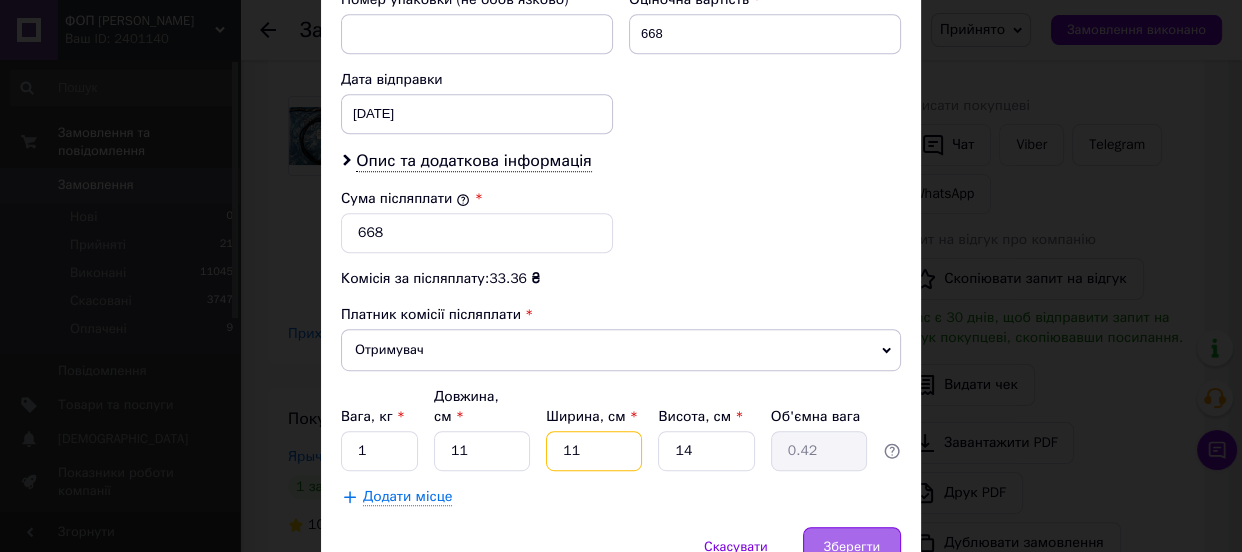 type on "11" 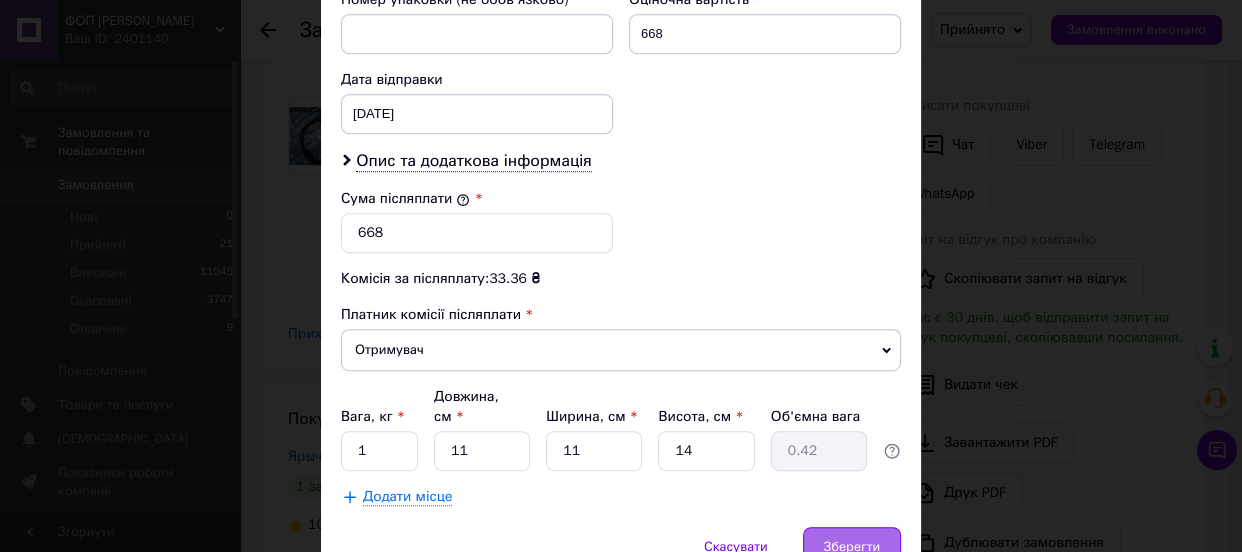 click on "Зберегти" at bounding box center [852, 547] 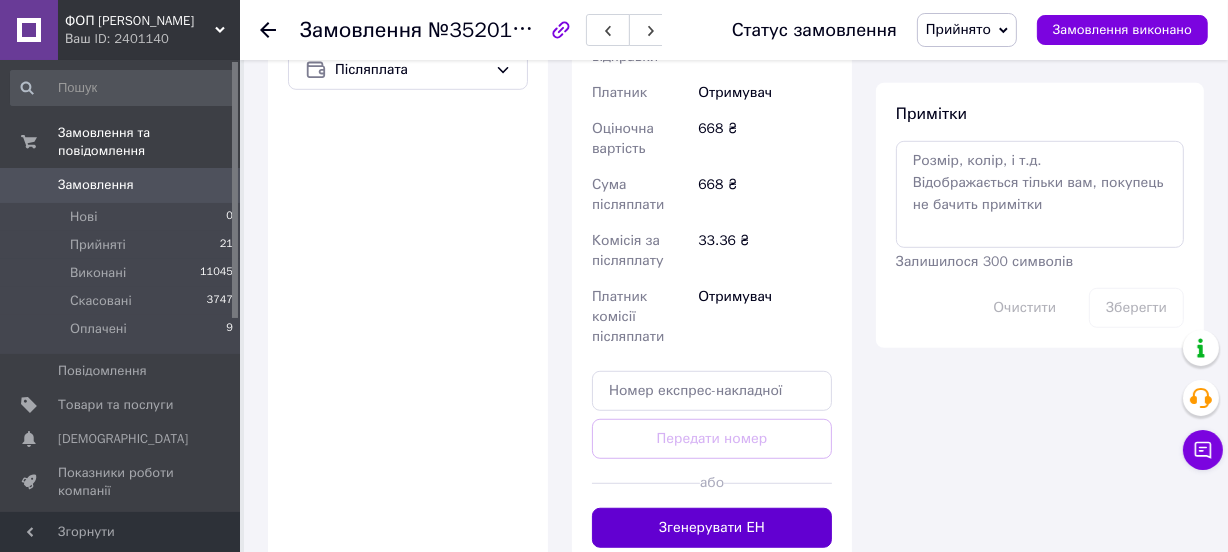 scroll, scrollTop: 1090, scrollLeft: 0, axis: vertical 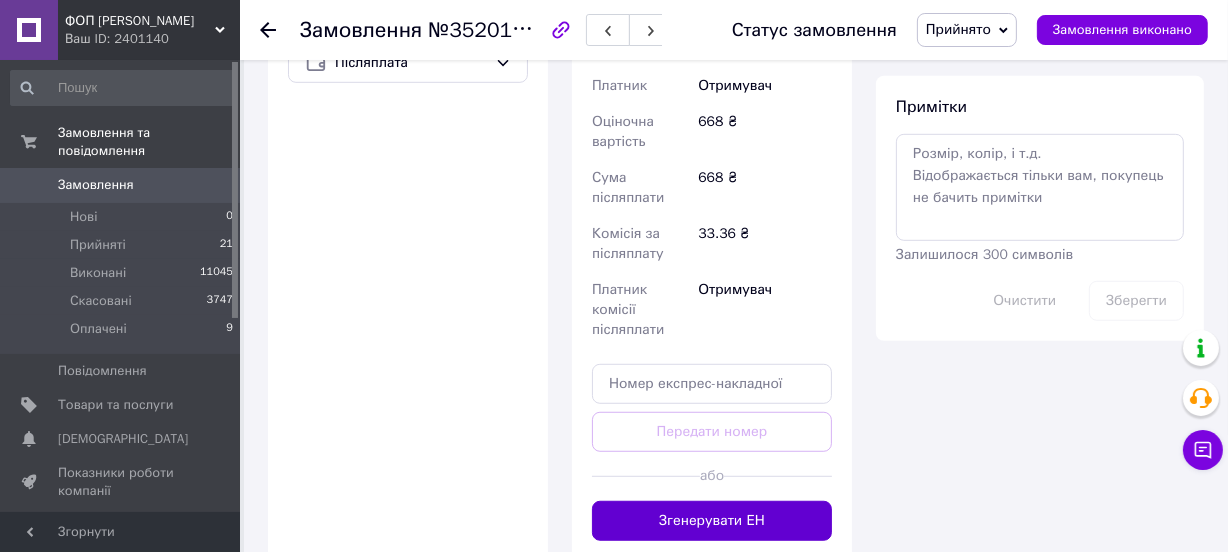click on "Згенерувати ЕН" at bounding box center (712, 521) 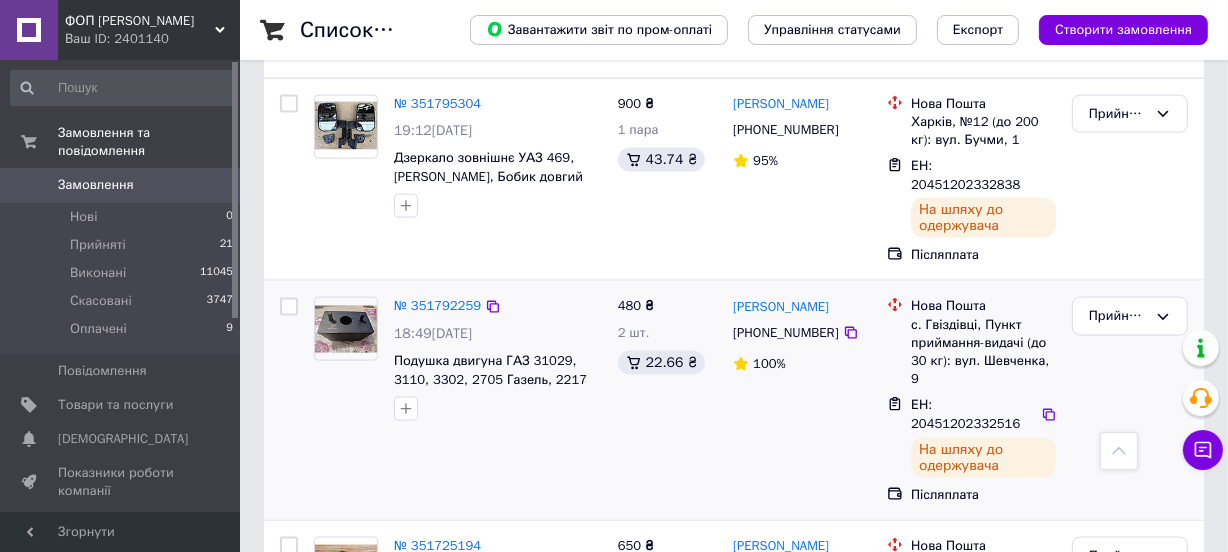scroll, scrollTop: 2545, scrollLeft: 0, axis: vertical 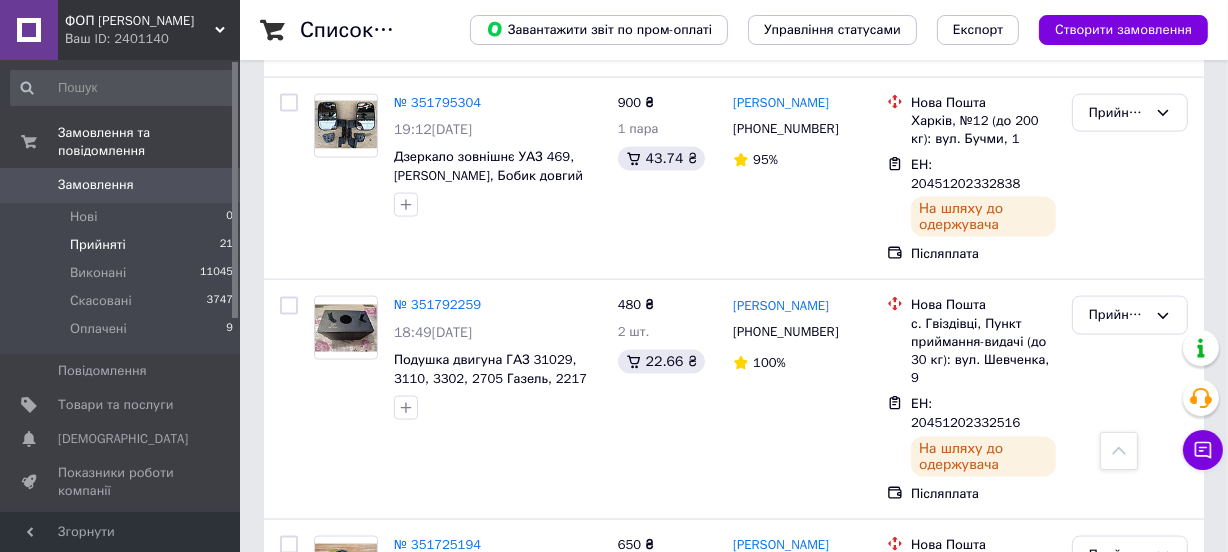 click on "Прийняті 21" at bounding box center [122, 245] 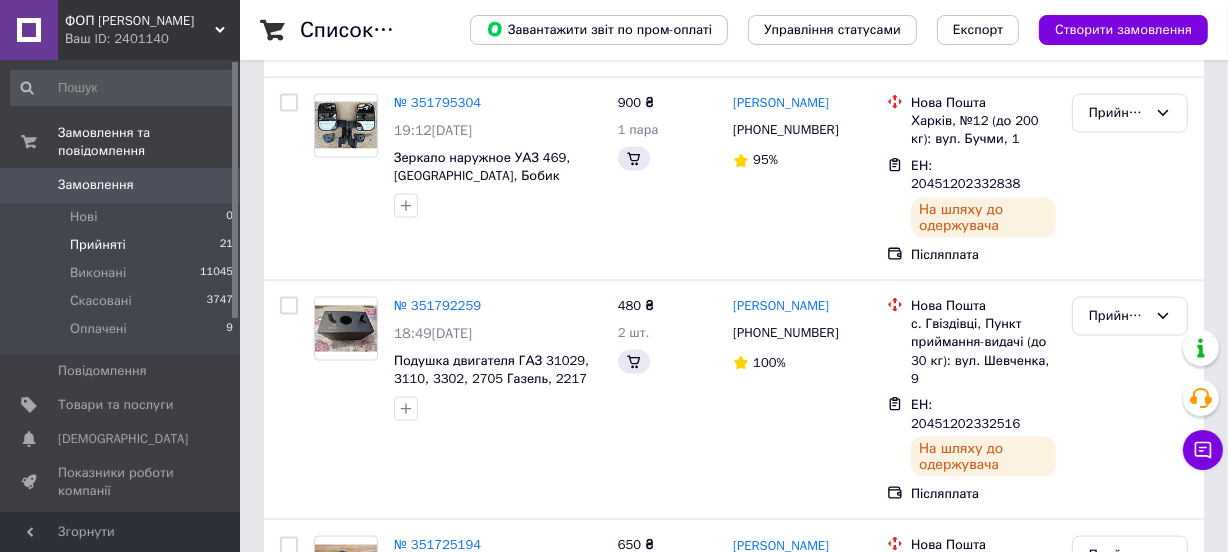 scroll, scrollTop: 0, scrollLeft: 0, axis: both 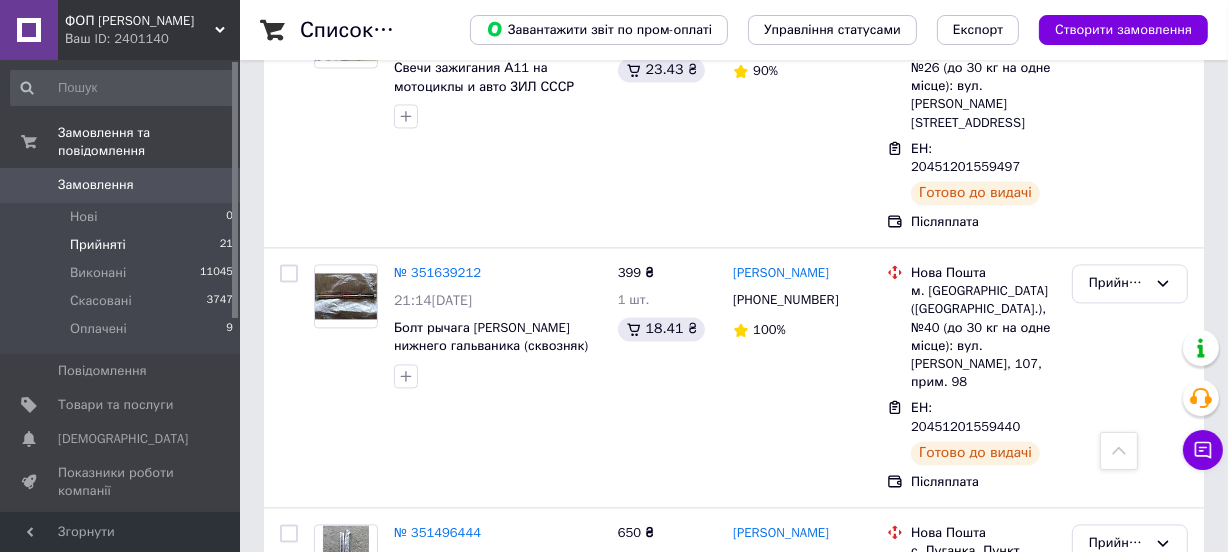click on "Прийнято" at bounding box center [1118, 943] 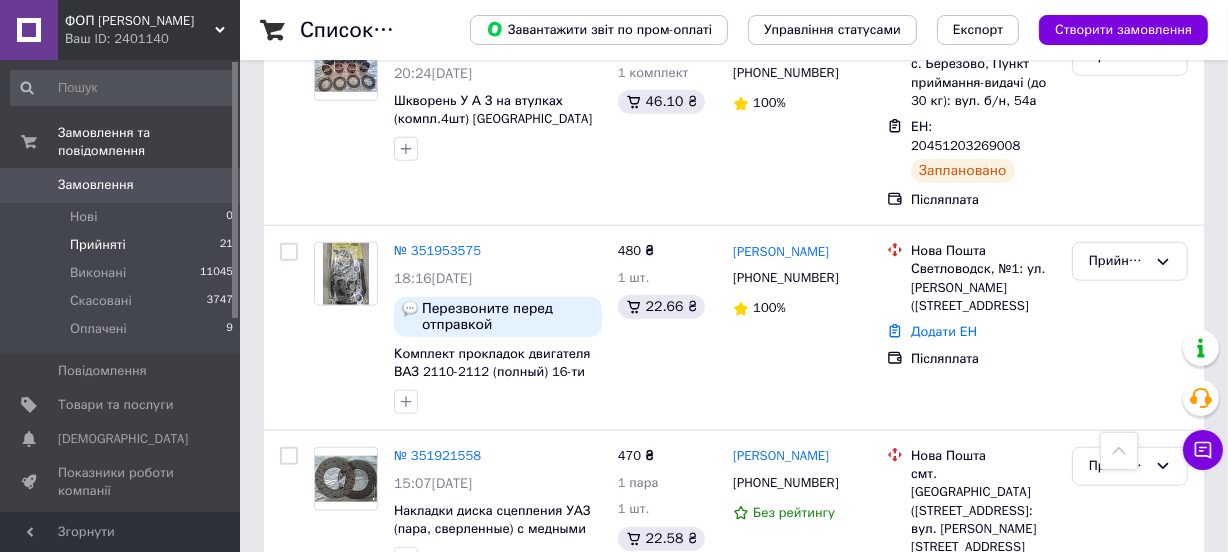 scroll, scrollTop: 1649, scrollLeft: 0, axis: vertical 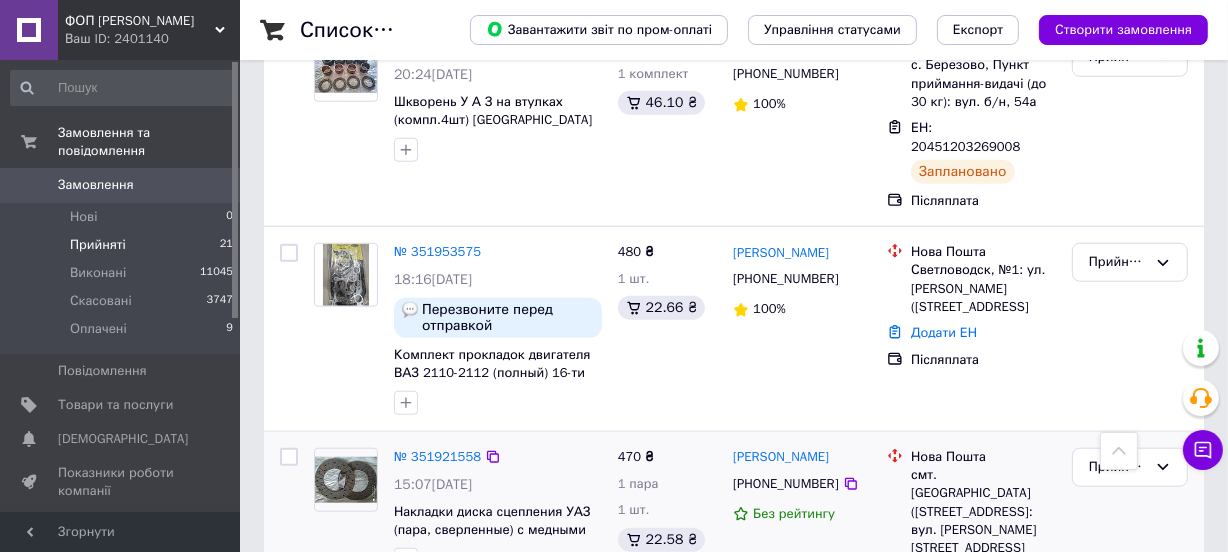 click on "2 товара у замовленні" at bounding box center [464, 590] 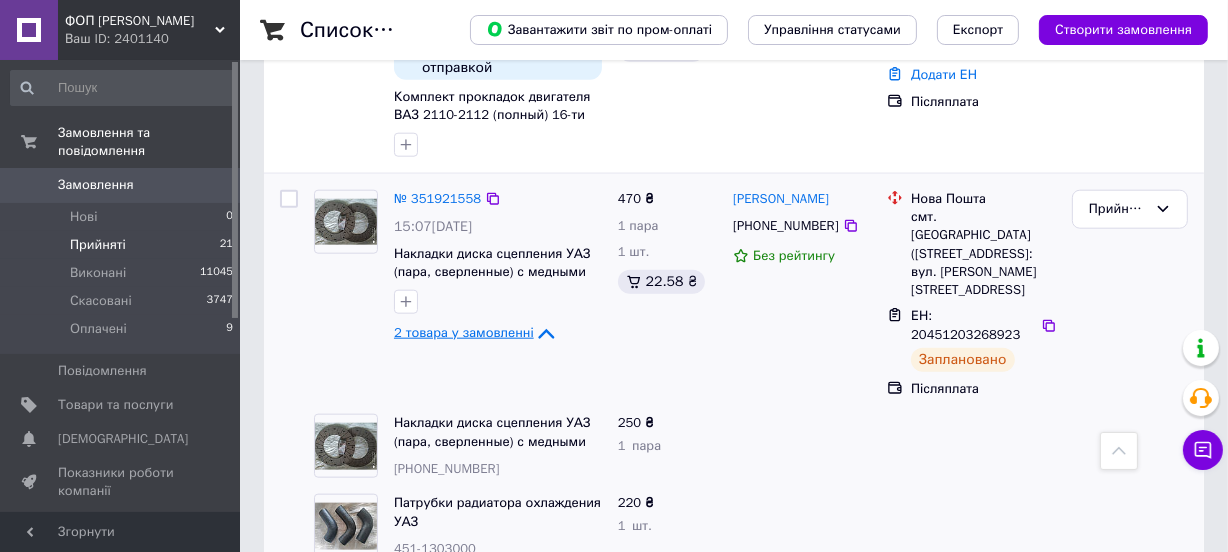 scroll, scrollTop: 1921, scrollLeft: 0, axis: vertical 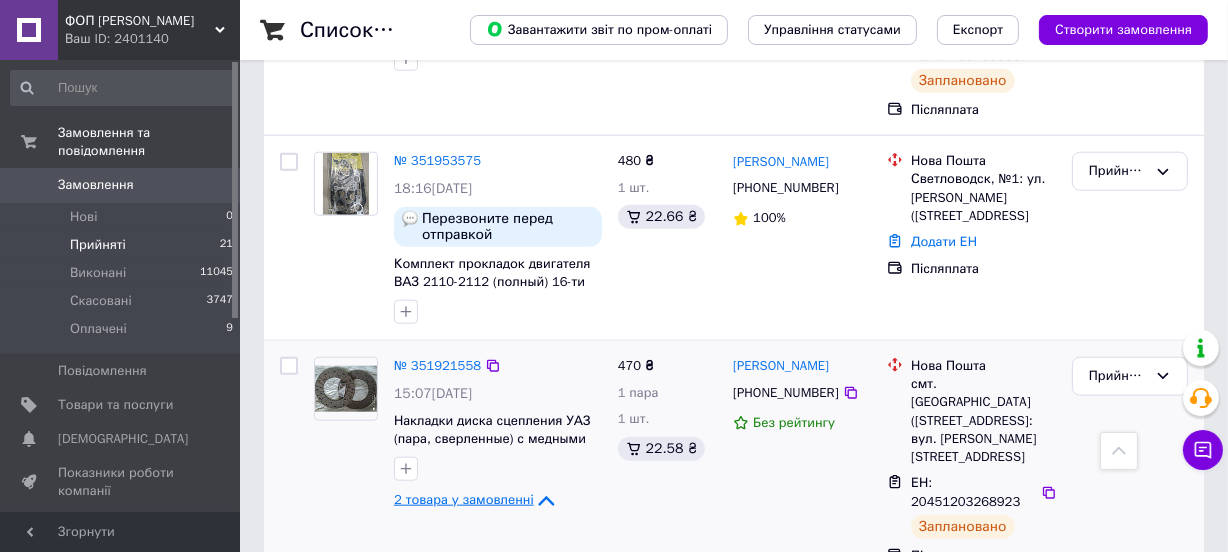 click on "2 товара у замовленні" at bounding box center [464, 499] 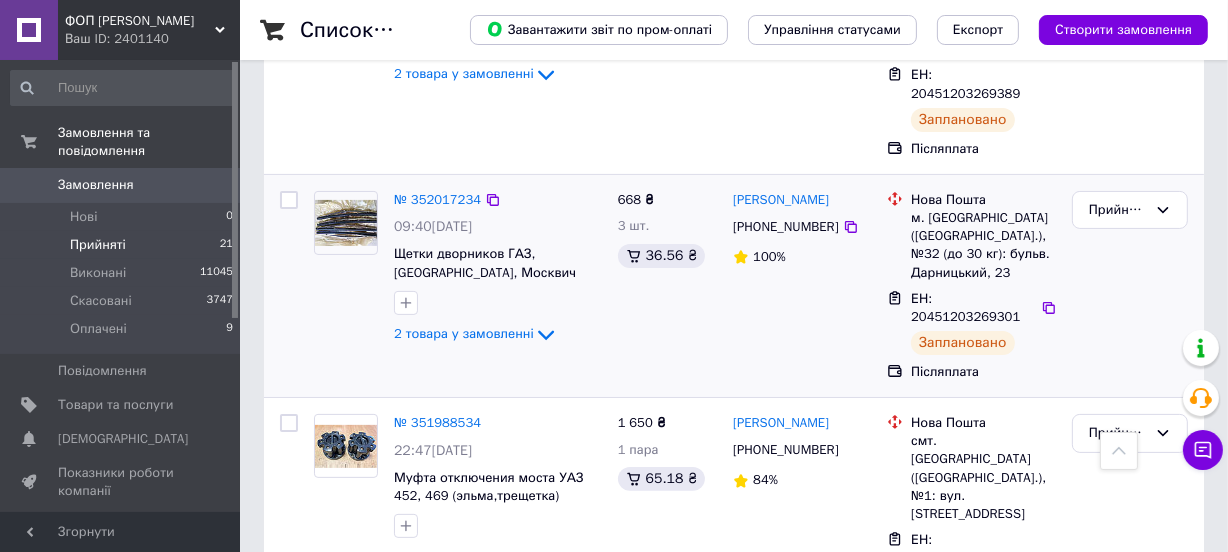 scroll, scrollTop: 285, scrollLeft: 0, axis: vertical 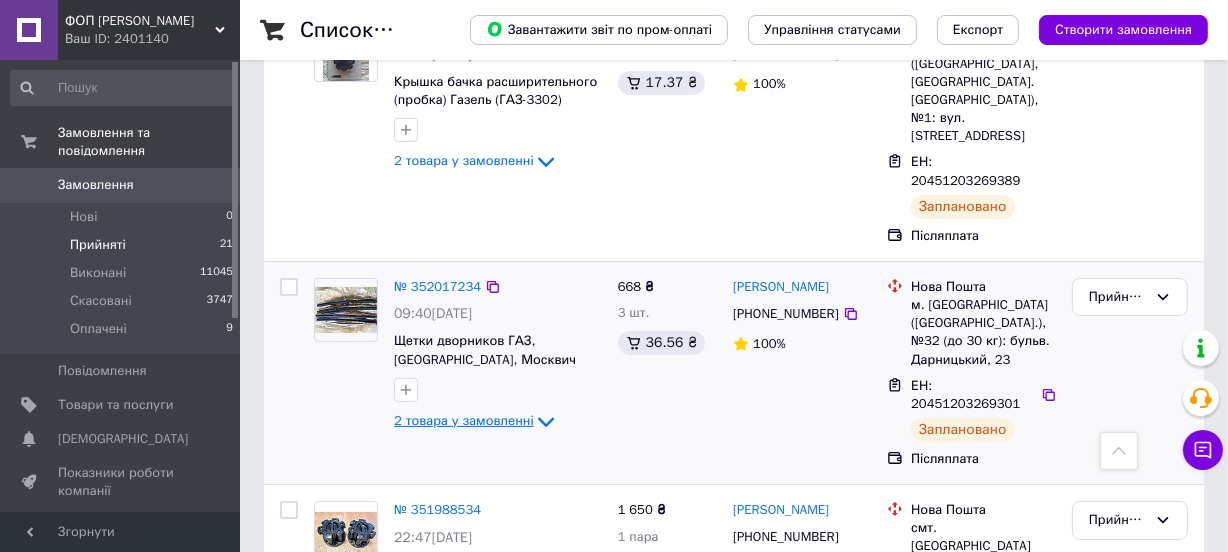 click on "2 товара у замовленні" at bounding box center (464, 420) 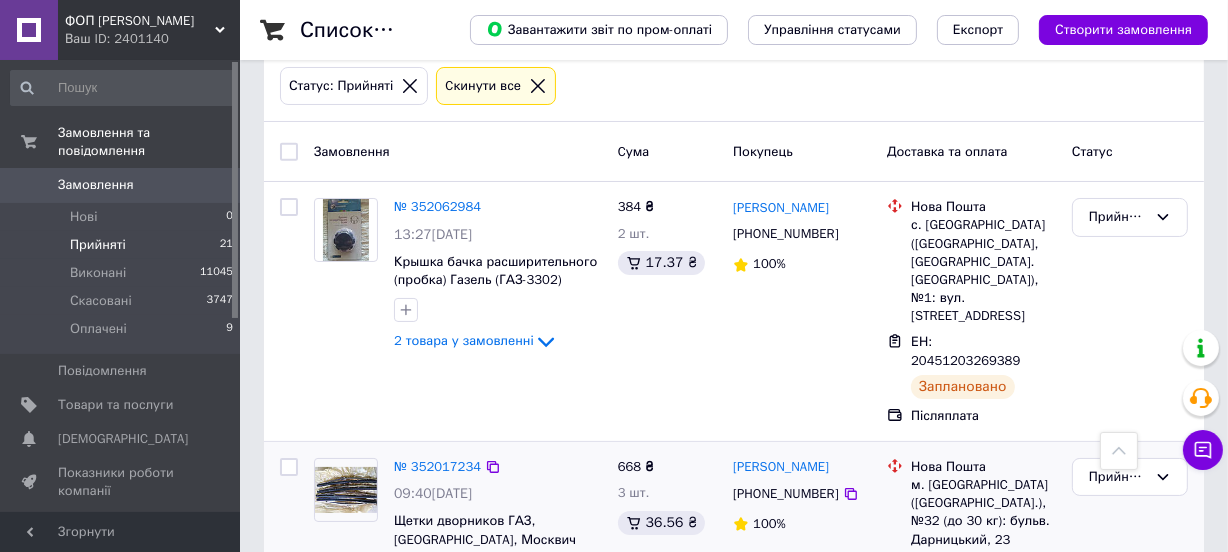 scroll, scrollTop: 103, scrollLeft: 0, axis: vertical 